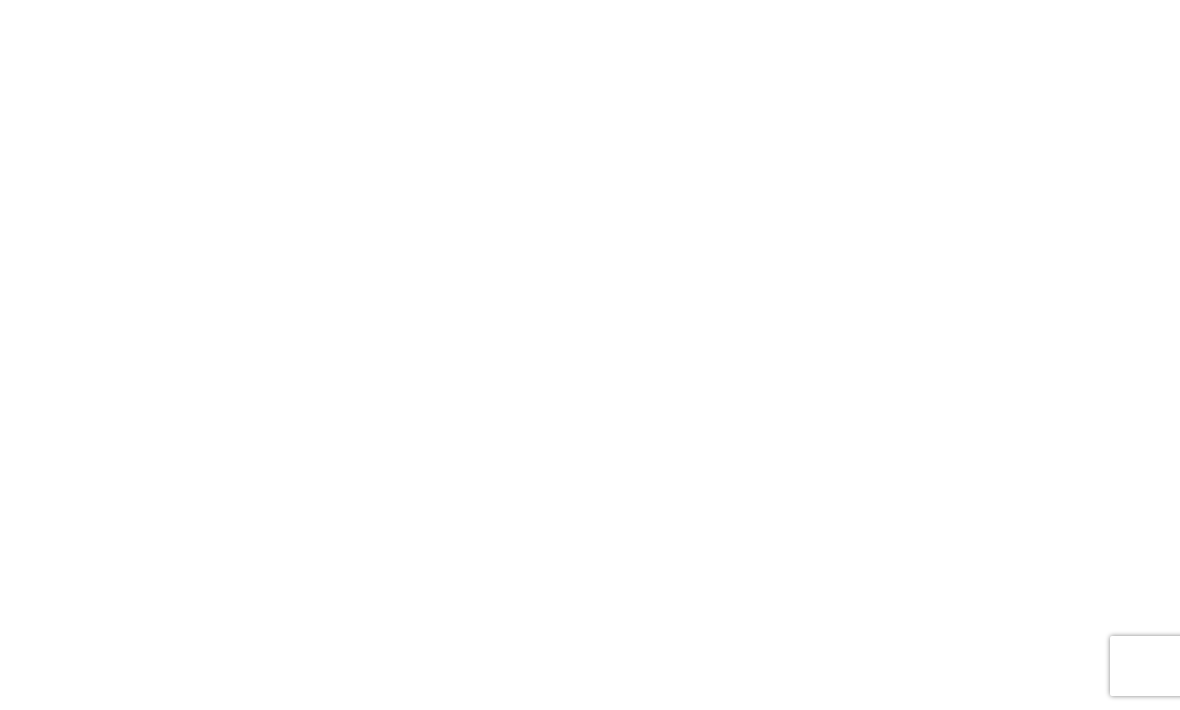 scroll, scrollTop: 0, scrollLeft: 0, axis: both 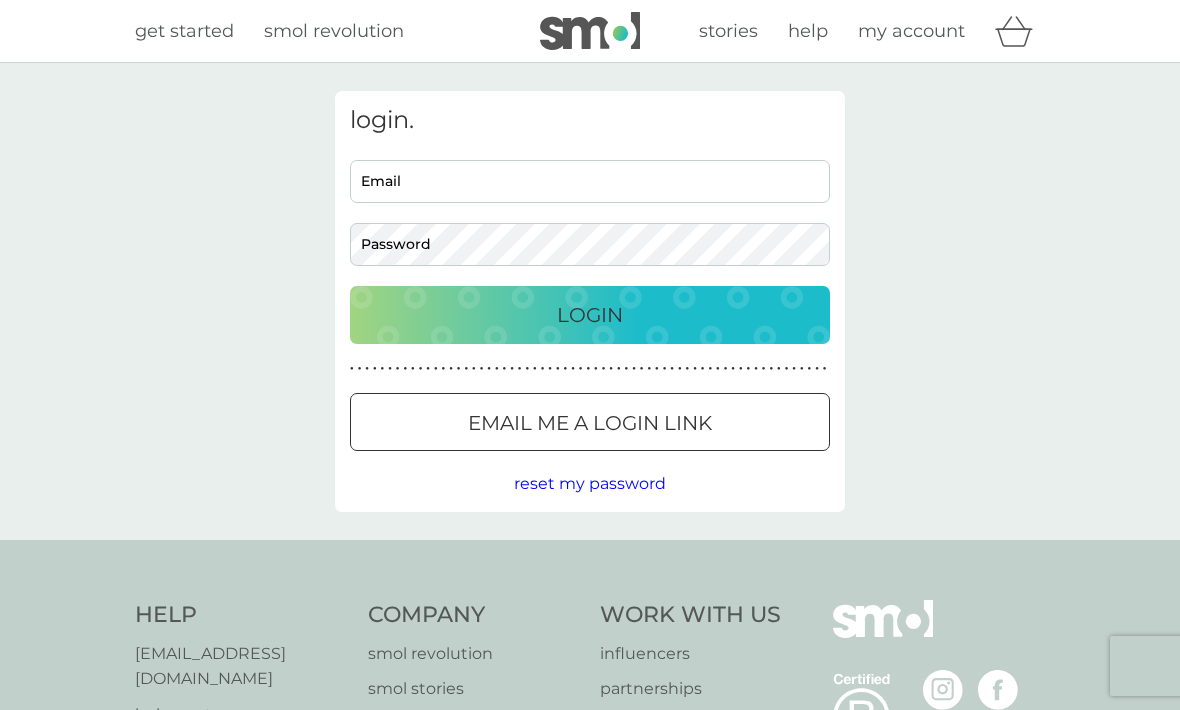 click on "Email" at bounding box center [590, 181] 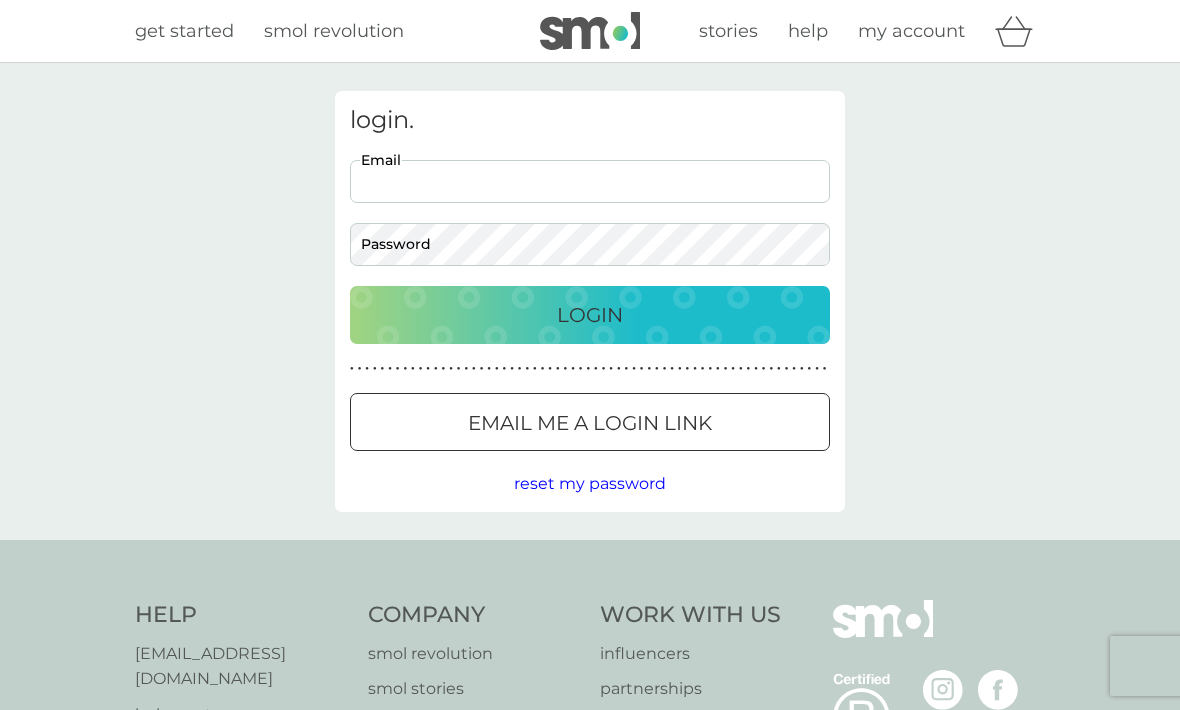 type on "bridgetwalker@virginmedia.com" 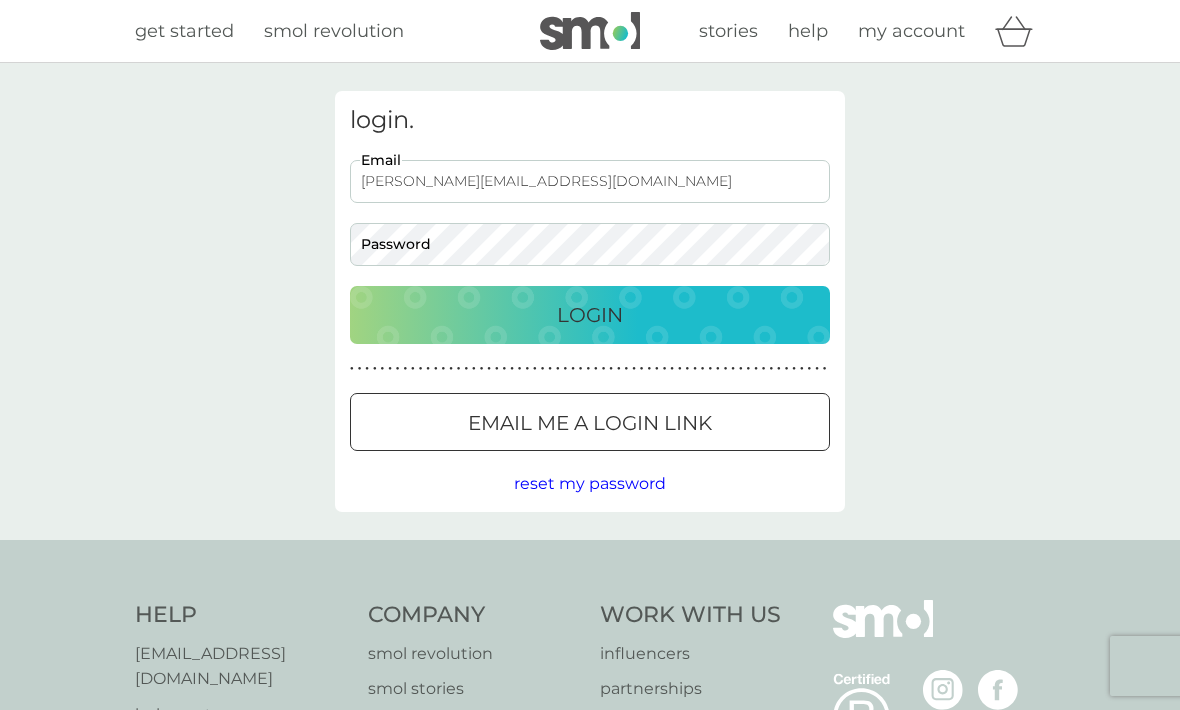 click on "Login" at bounding box center (590, 315) 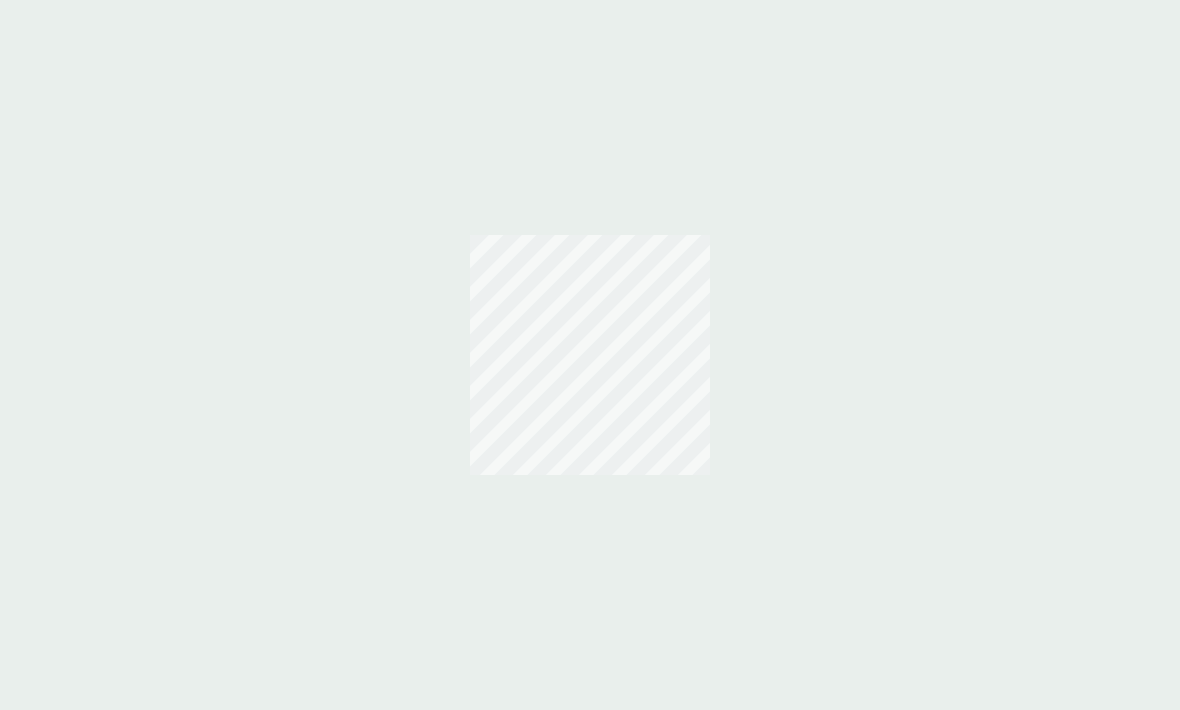 scroll, scrollTop: 0, scrollLeft: 0, axis: both 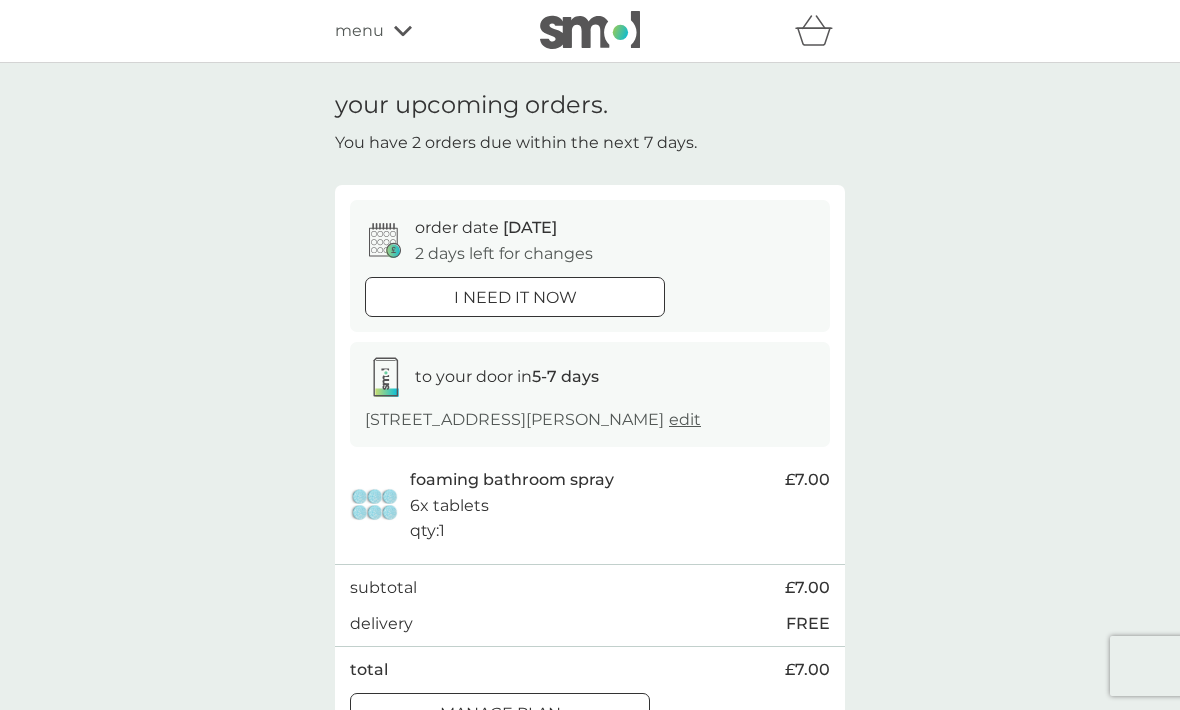 click 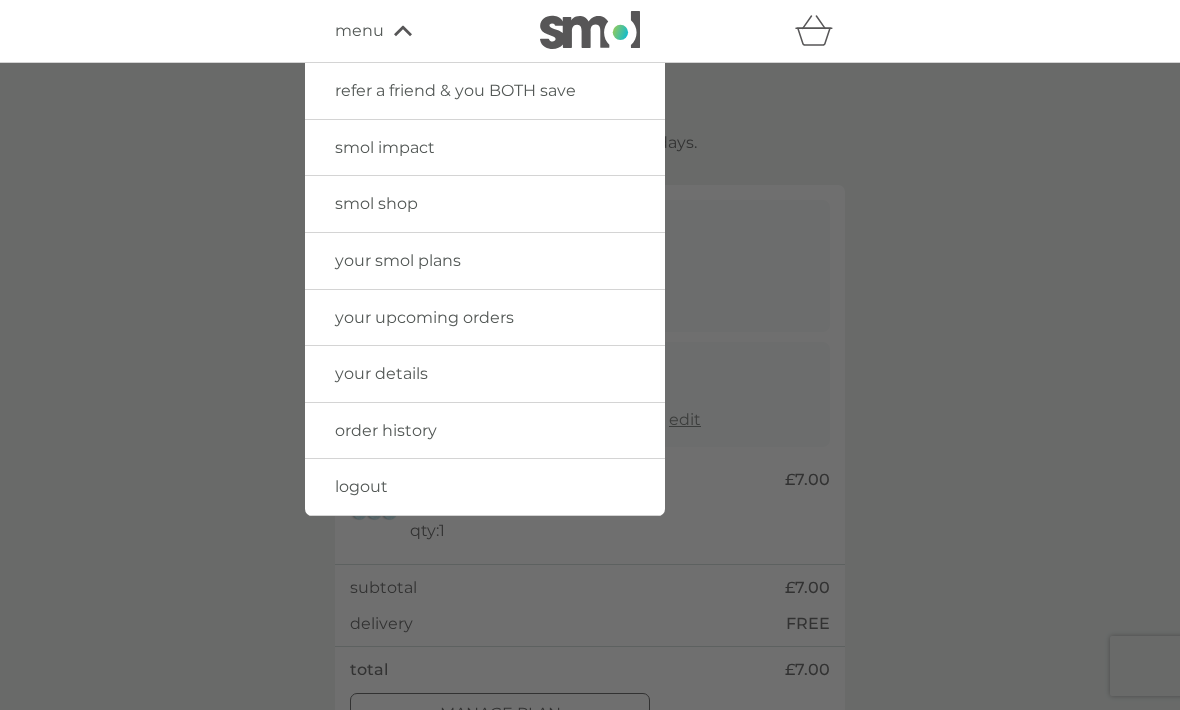 click on "smol shop" at bounding box center (485, 204) 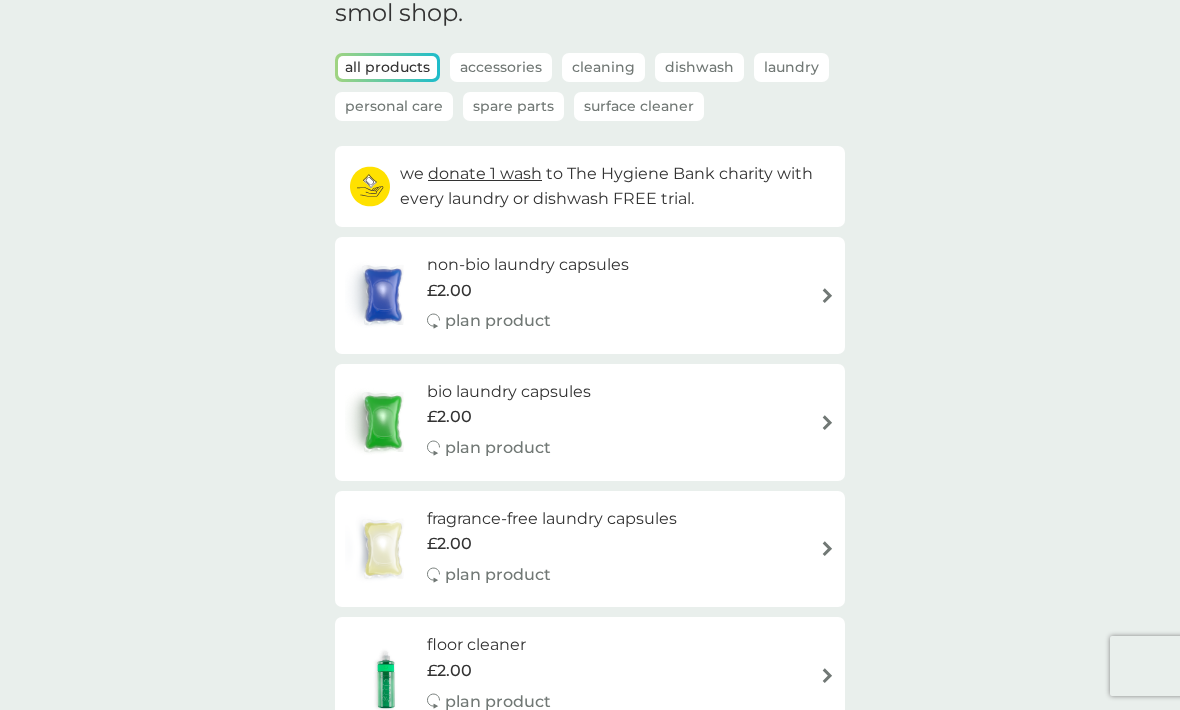 scroll, scrollTop: 0, scrollLeft: 0, axis: both 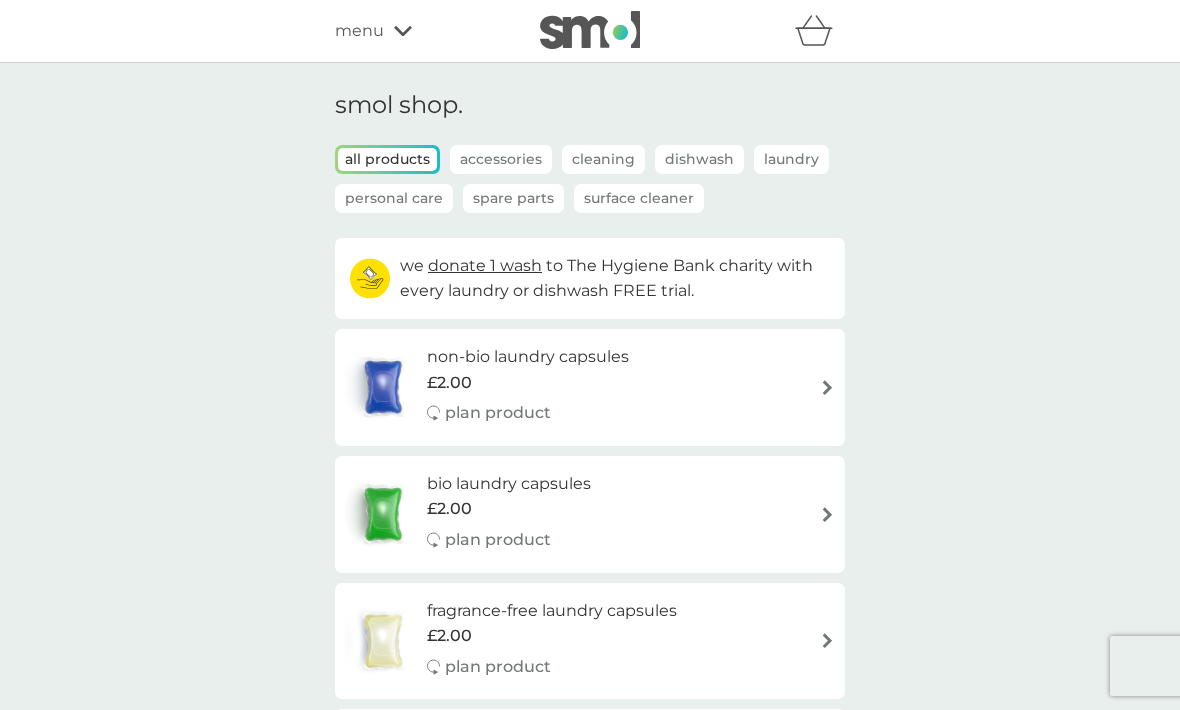 click on "Accessories" at bounding box center [501, 159] 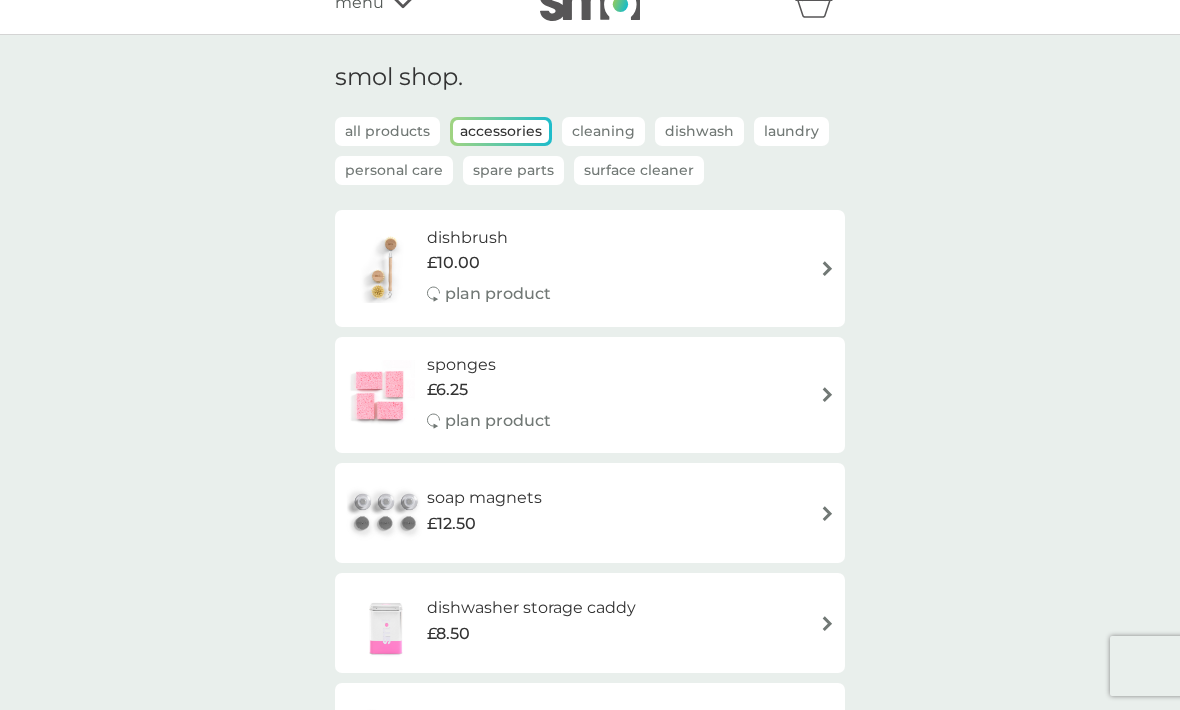 scroll, scrollTop: 25, scrollLeft: 0, axis: vertical 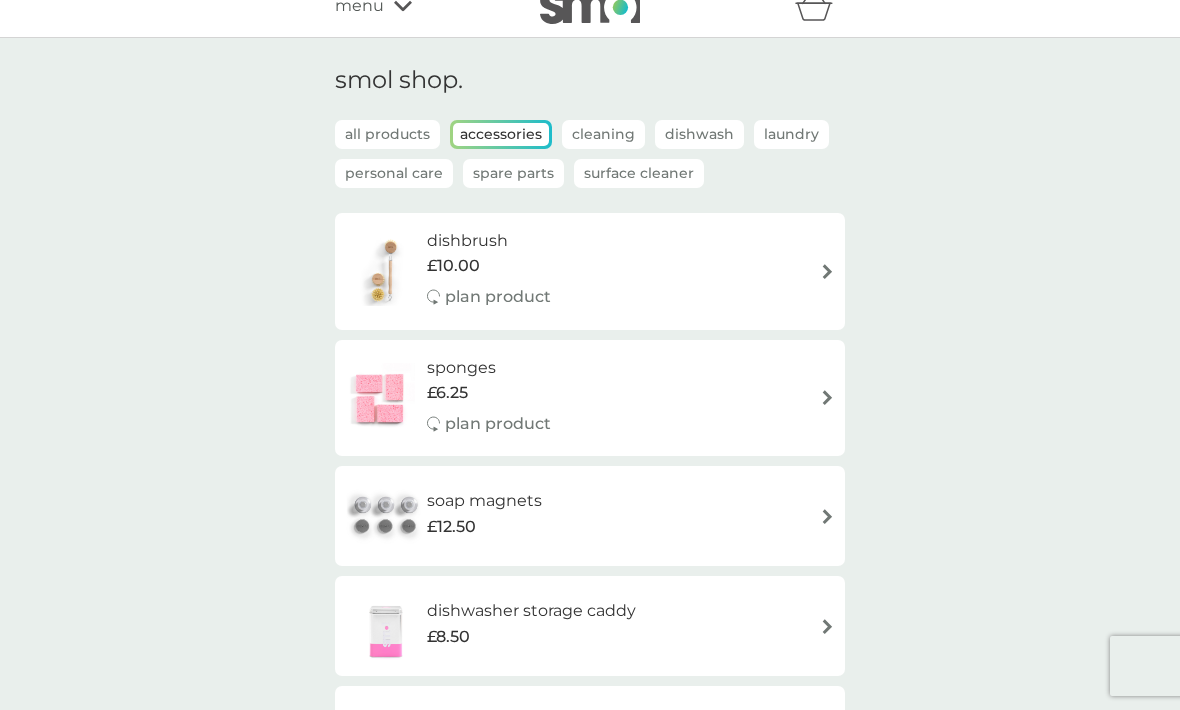 click on "Spare Parts" at bounding box center (513, 173) 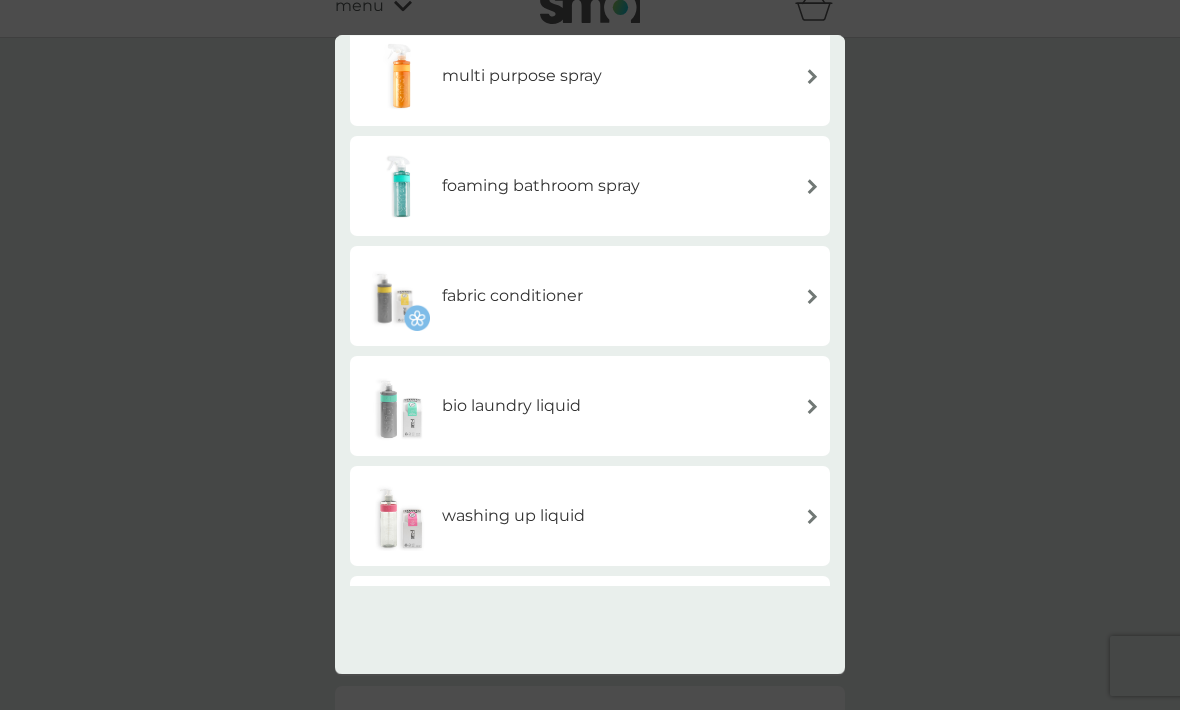 scroll, scrollTop: 254, scrollLeft: 0, axis: vertical 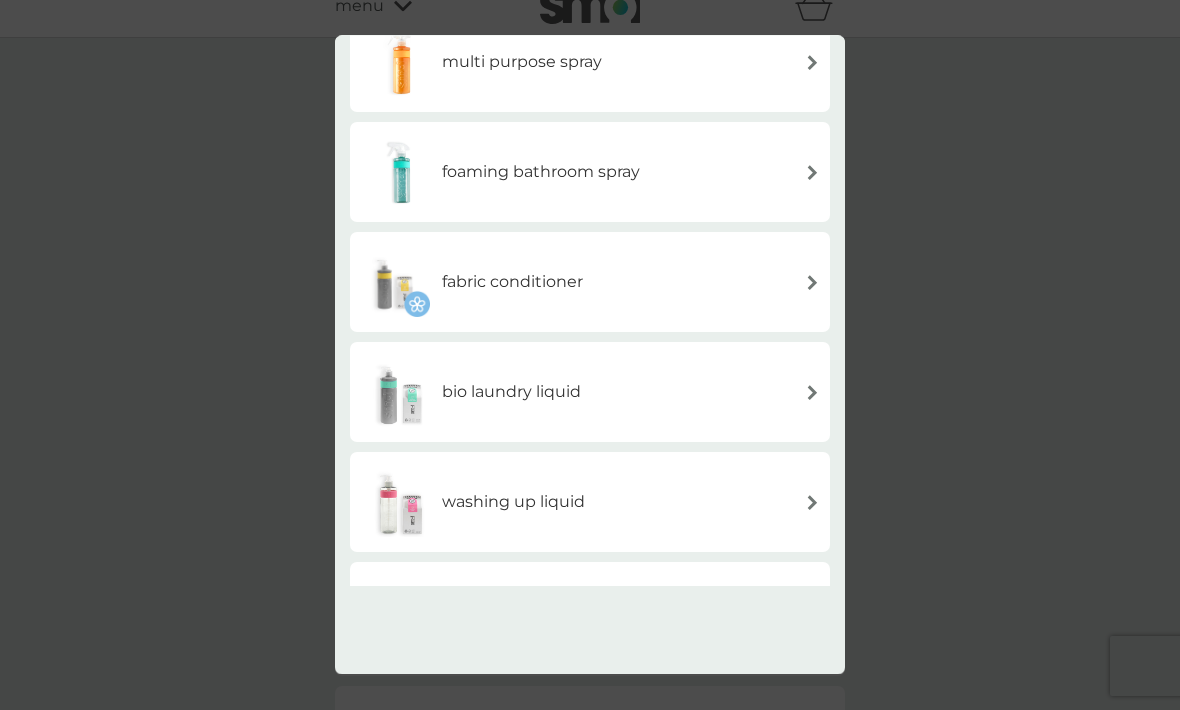 click on "washing up liquid" at bounding box center [590, 503] 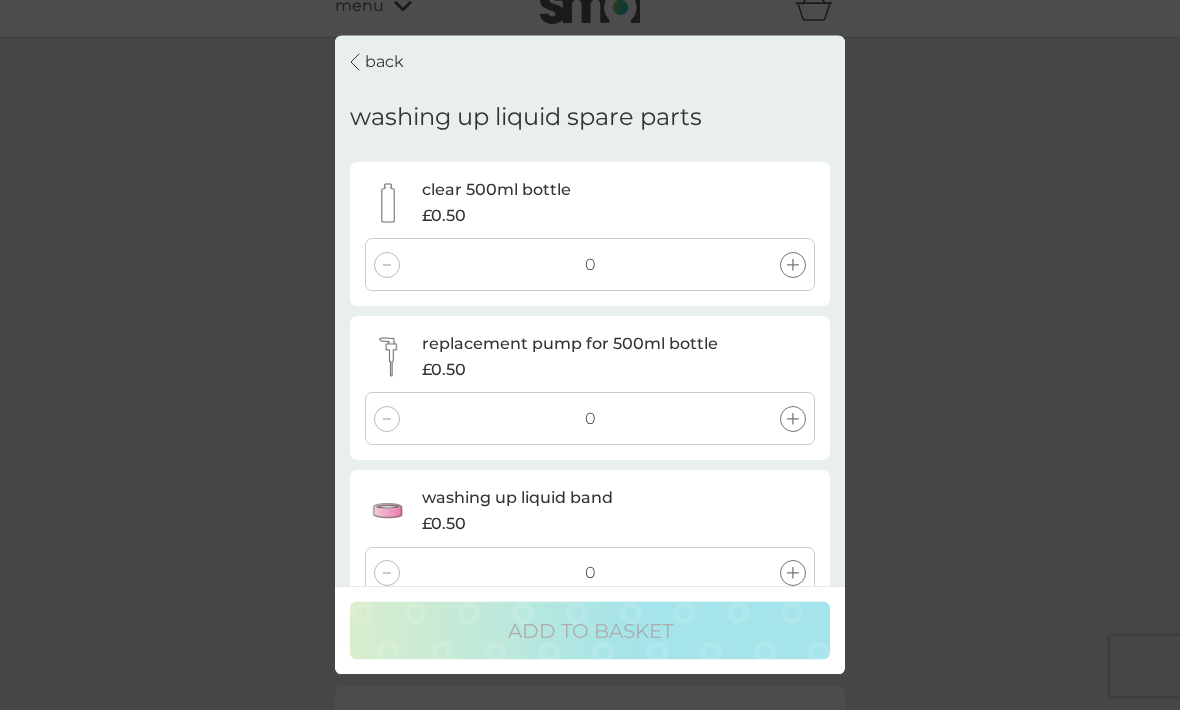 click 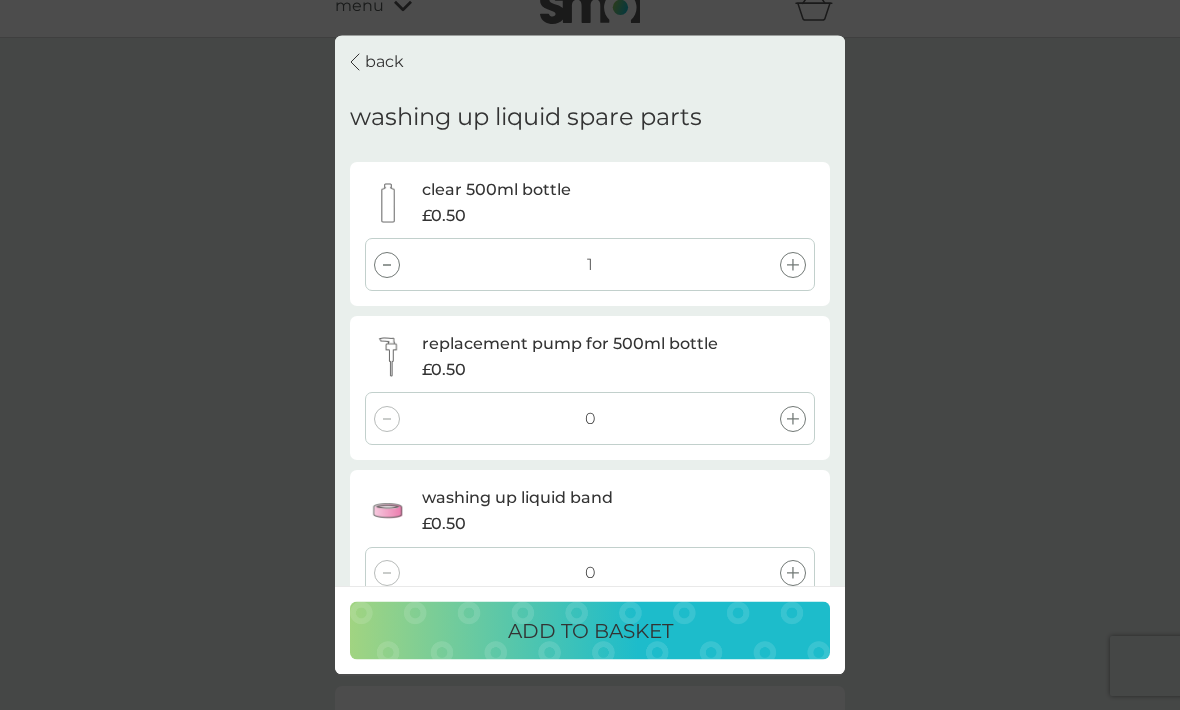 click 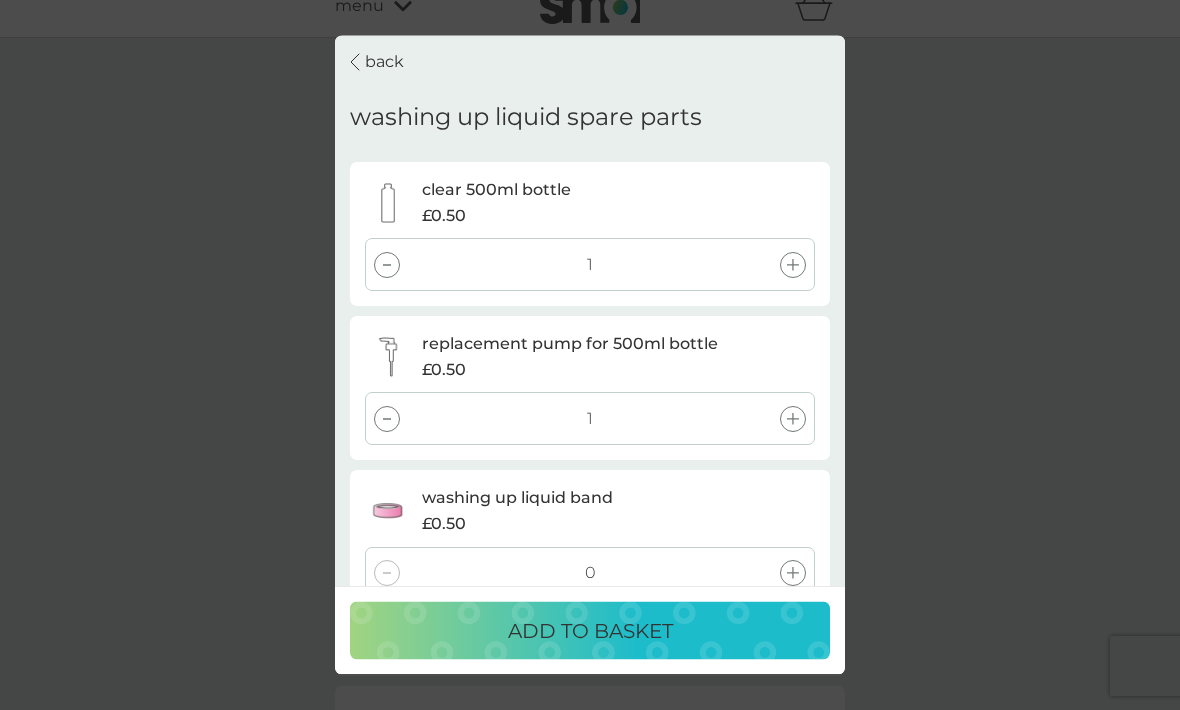click 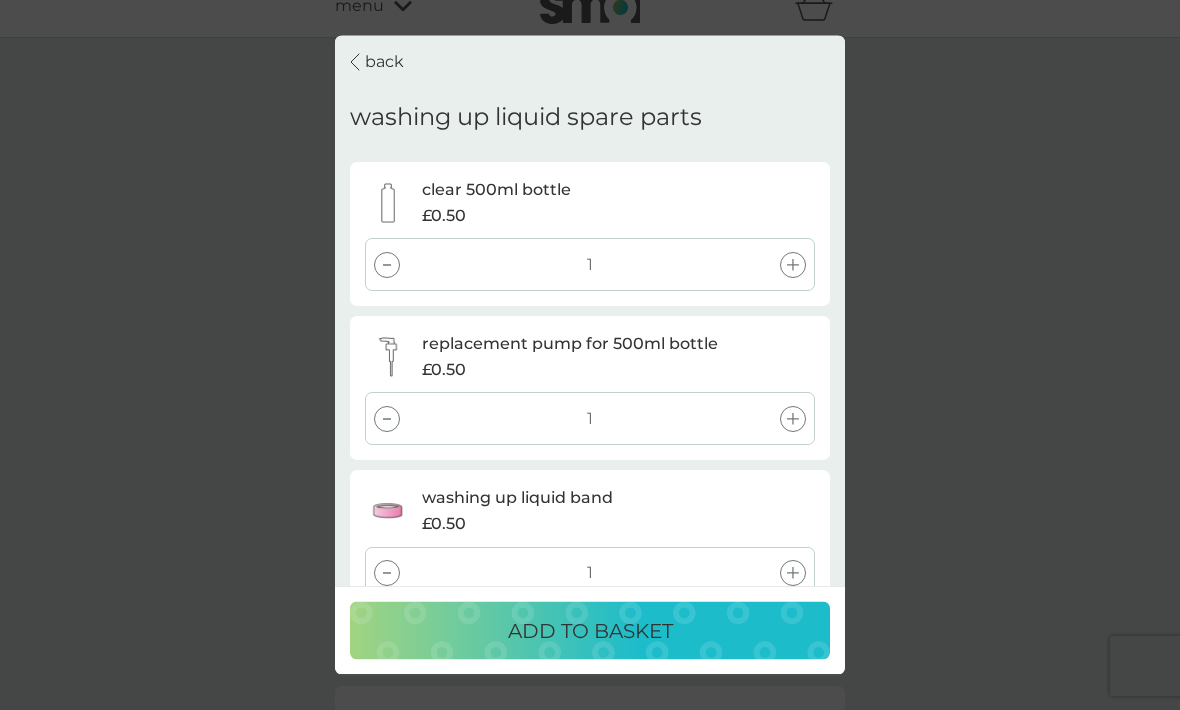 click on "ADD TO BASKET" at bounding box center (590, 631) 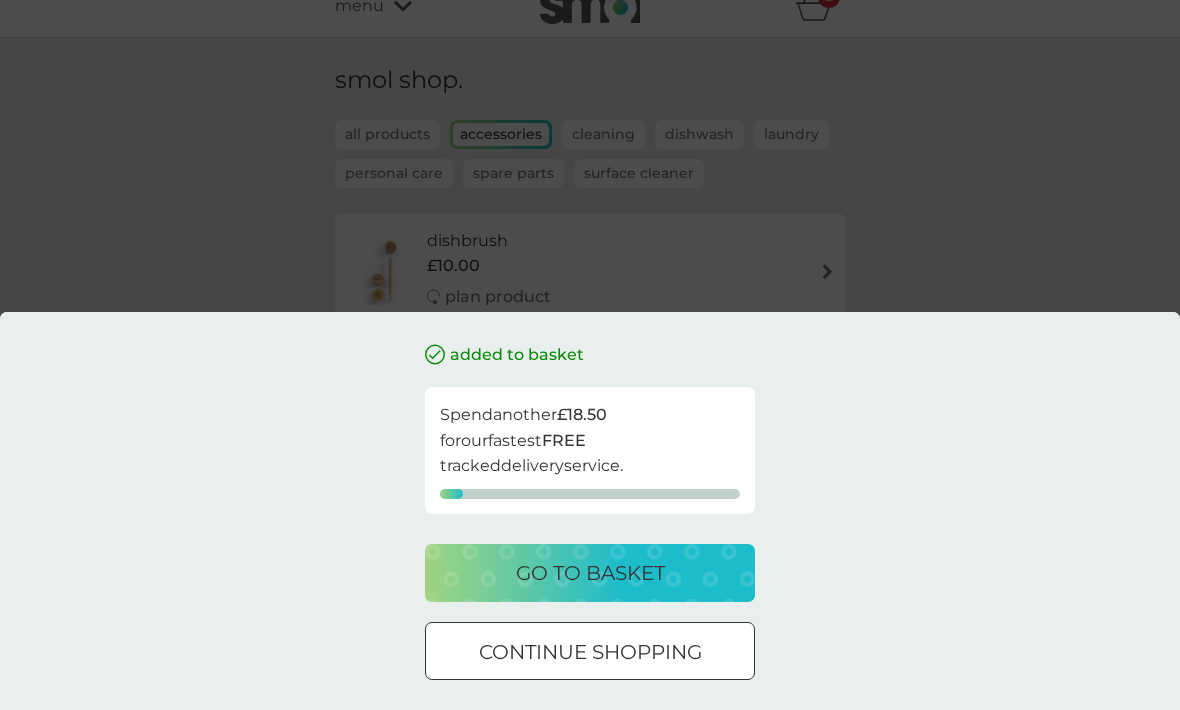 click on "go to basket" at bounding box center (590, 573) 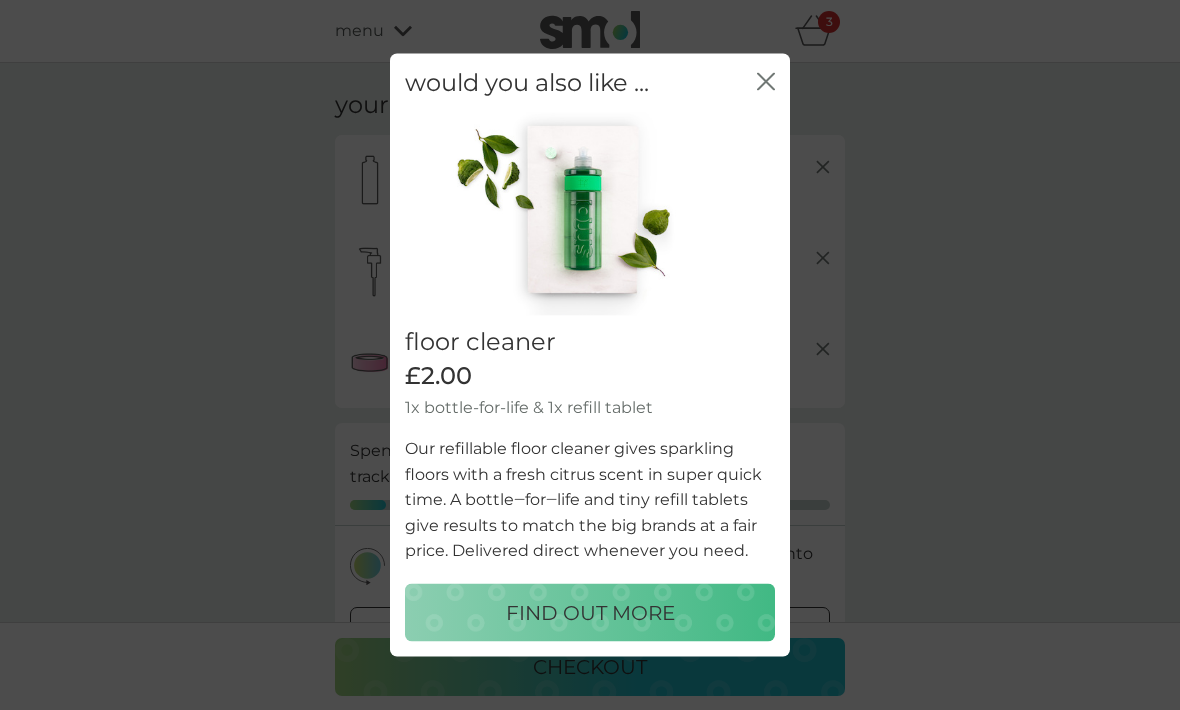 click on "floor cleaner £2.00 1x bottle-for-life & 1x refill tablet Our refillable floor cleaner gives sparkling floors with a fresh citrus scent in super quick time. A bottle‒for‒life and tiny refill tablets give results to match the big brands at a fair price. Delivered direct whenever you need. FIND OUT MORE" at bounding box center (590, 384) 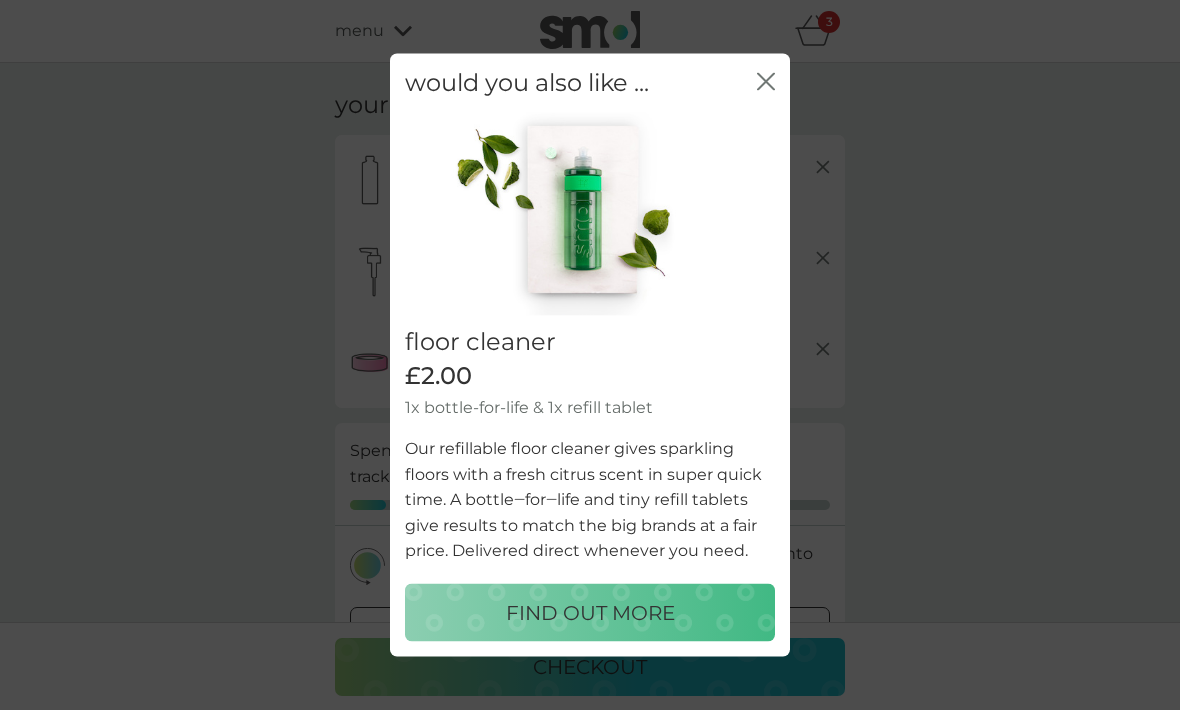 click on "would you also like ... close" at bounding box center (590, 83) 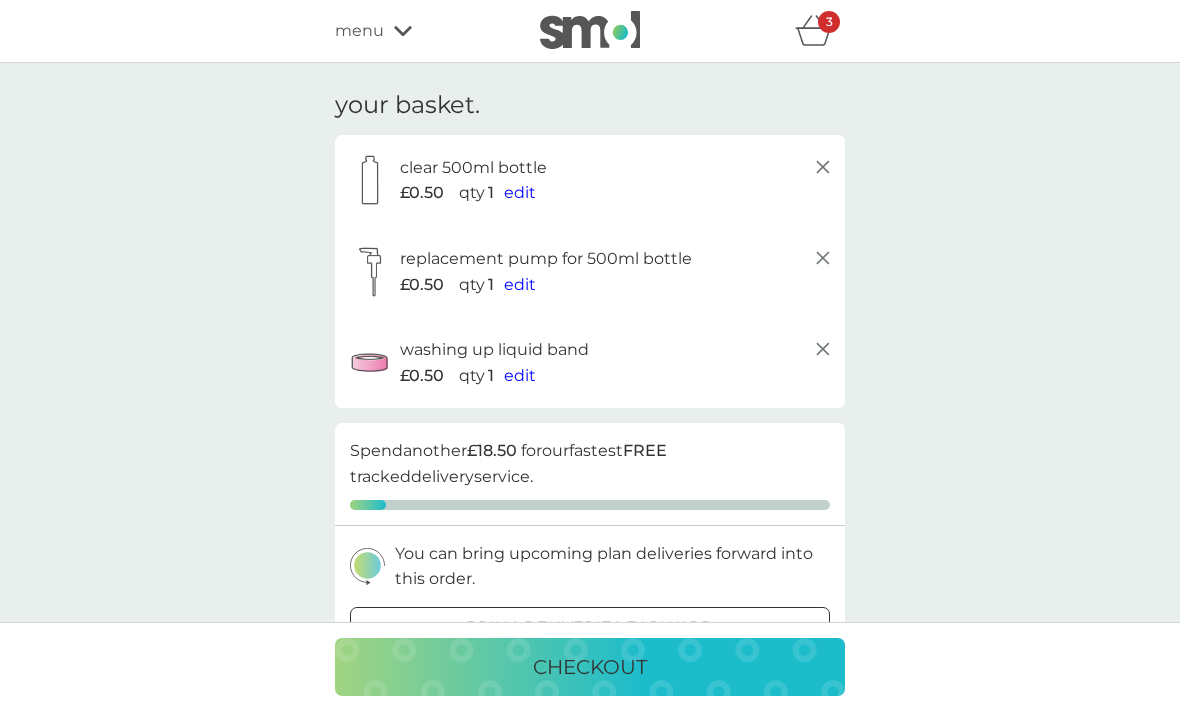 click on "bring deliveries forward" at bounding box center (590, 628) 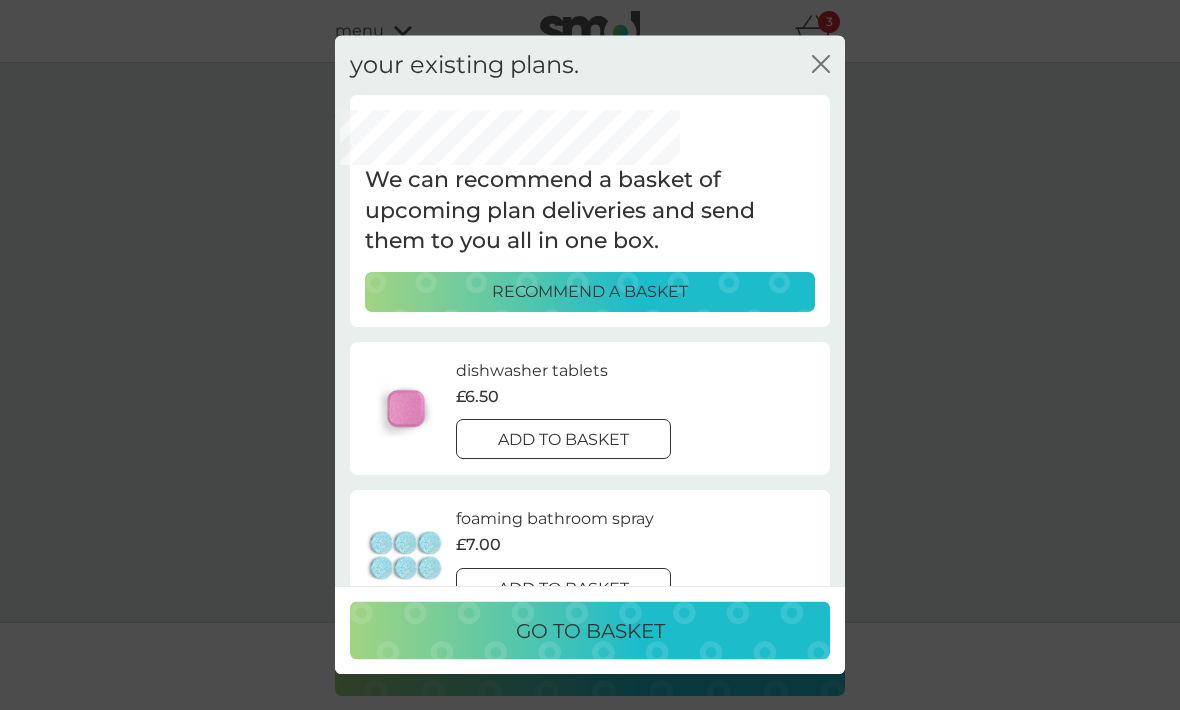 click on "add to basket" at bounding box center (563, 439) 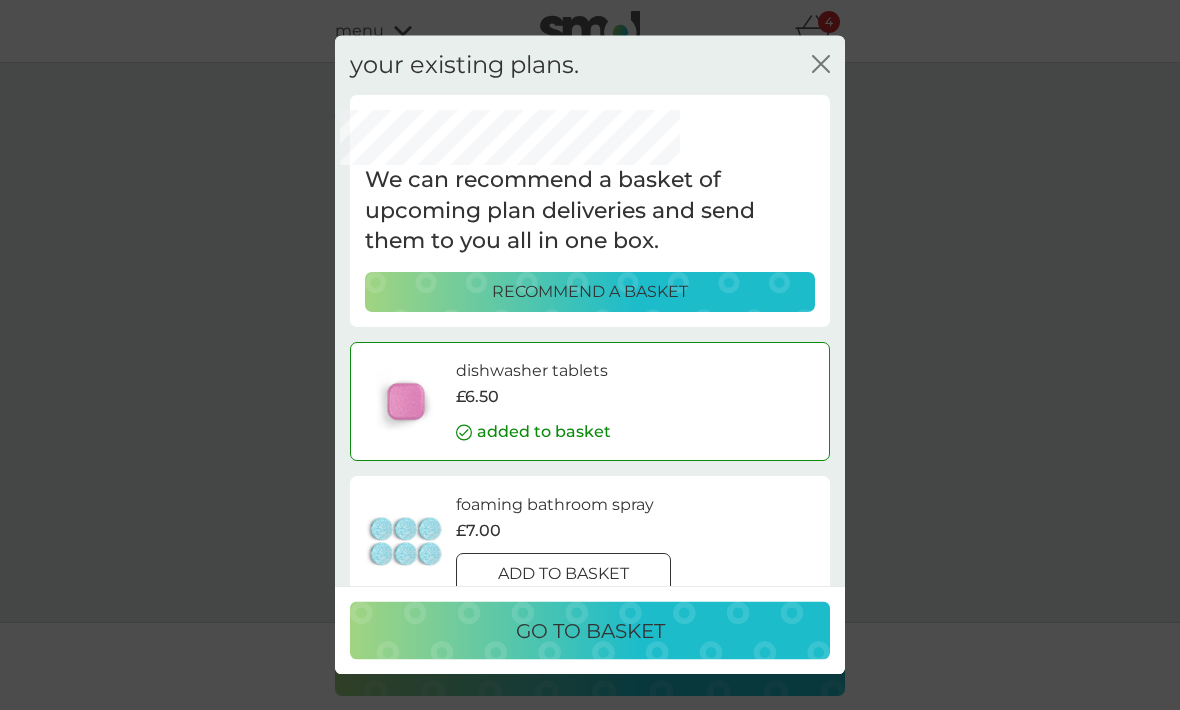 click on "add to basket" at bounding box center [563, 573] 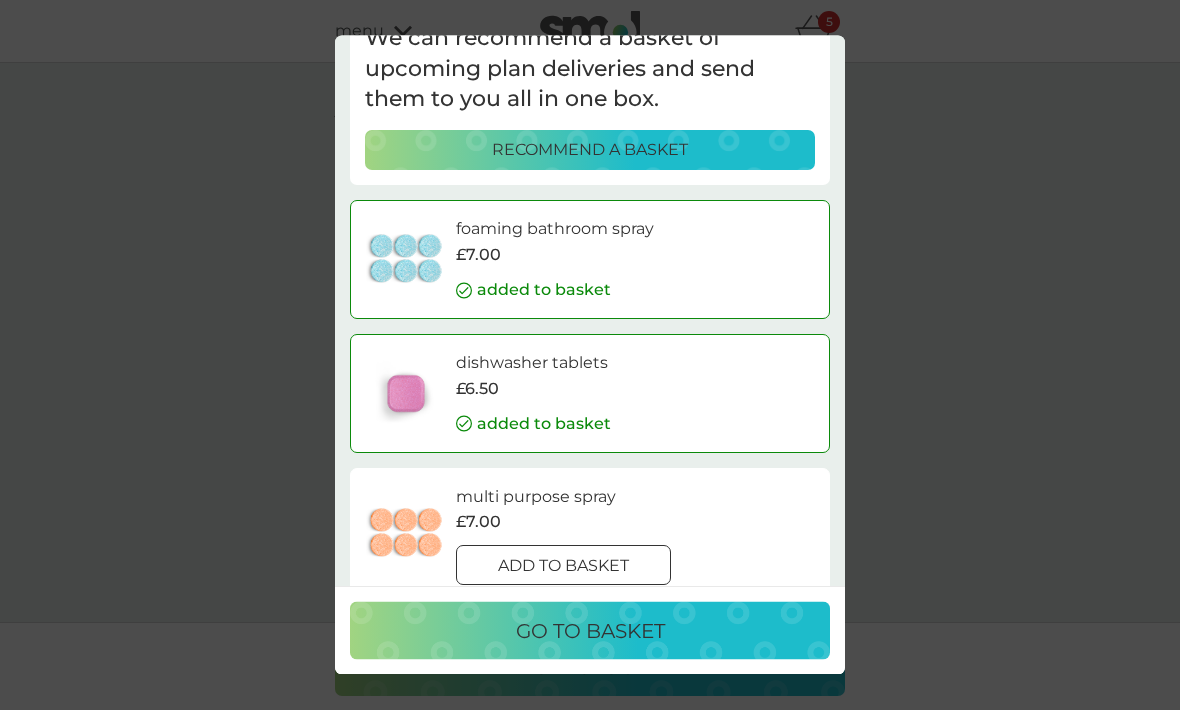 scroll, scrollTop: 142, scrollLeft: 0, axis: vertical 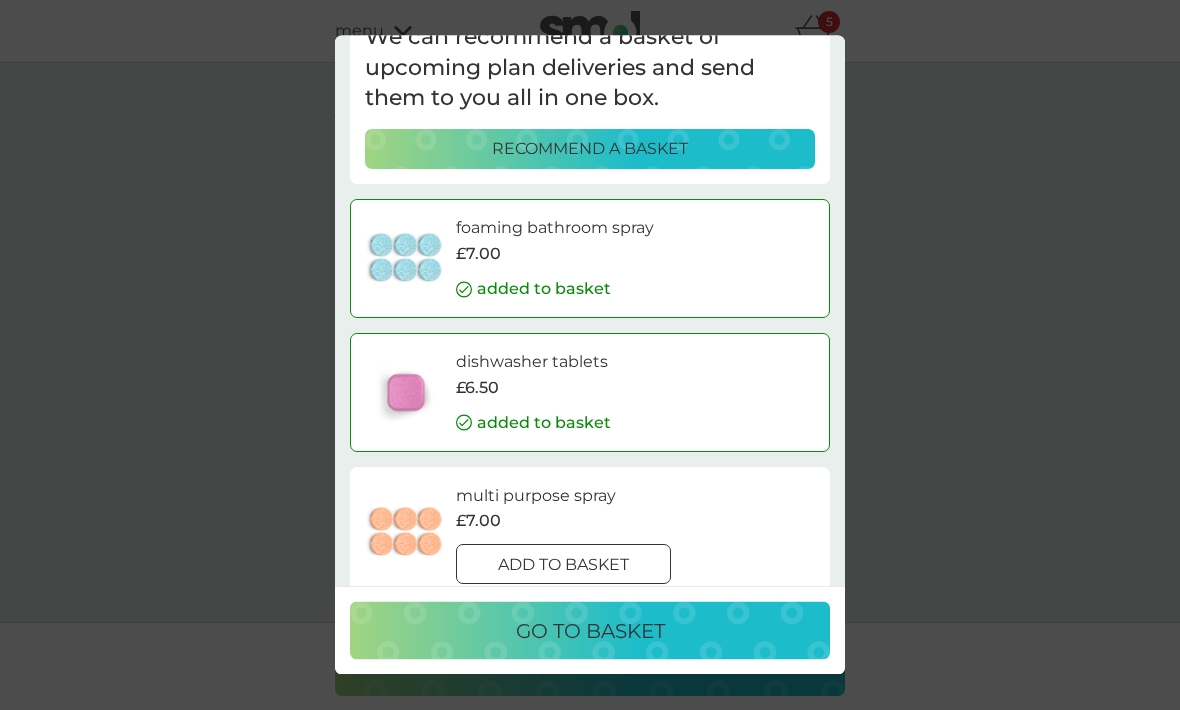 click on "go to basket" at bounding box center [590, 631] 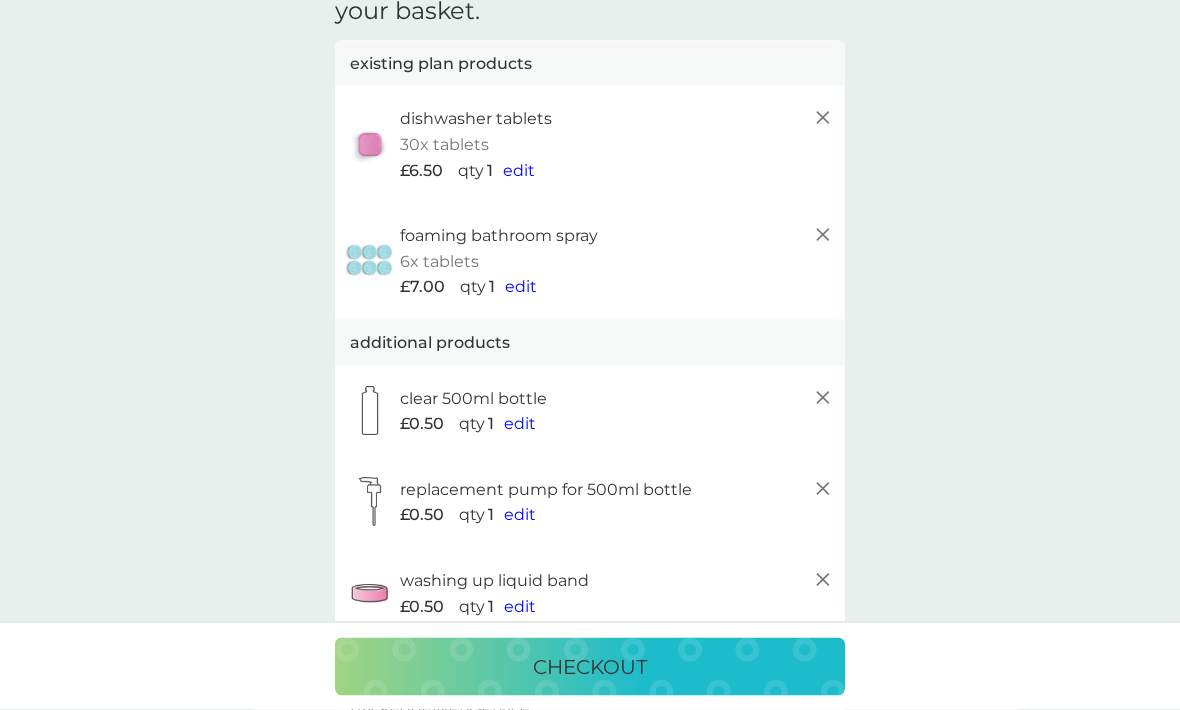 scroll, scrollTop: 0, scrollLeft: 0, axis: both 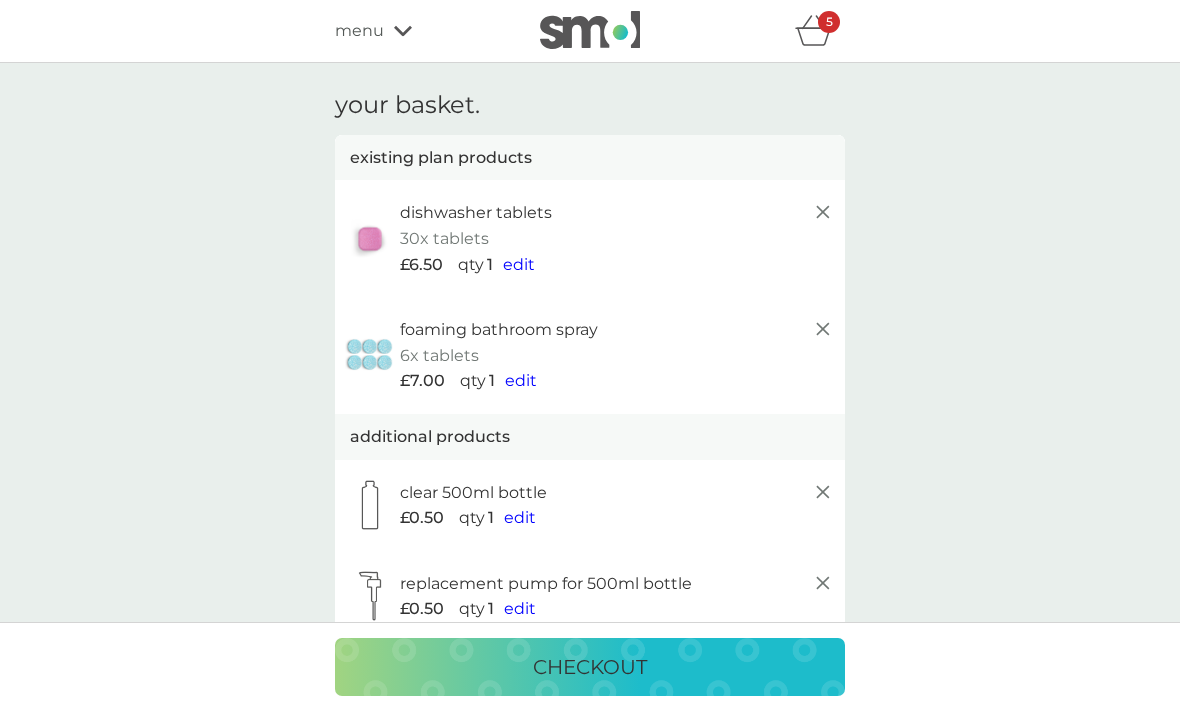 click on "menu" at bounding box center [420, 31] 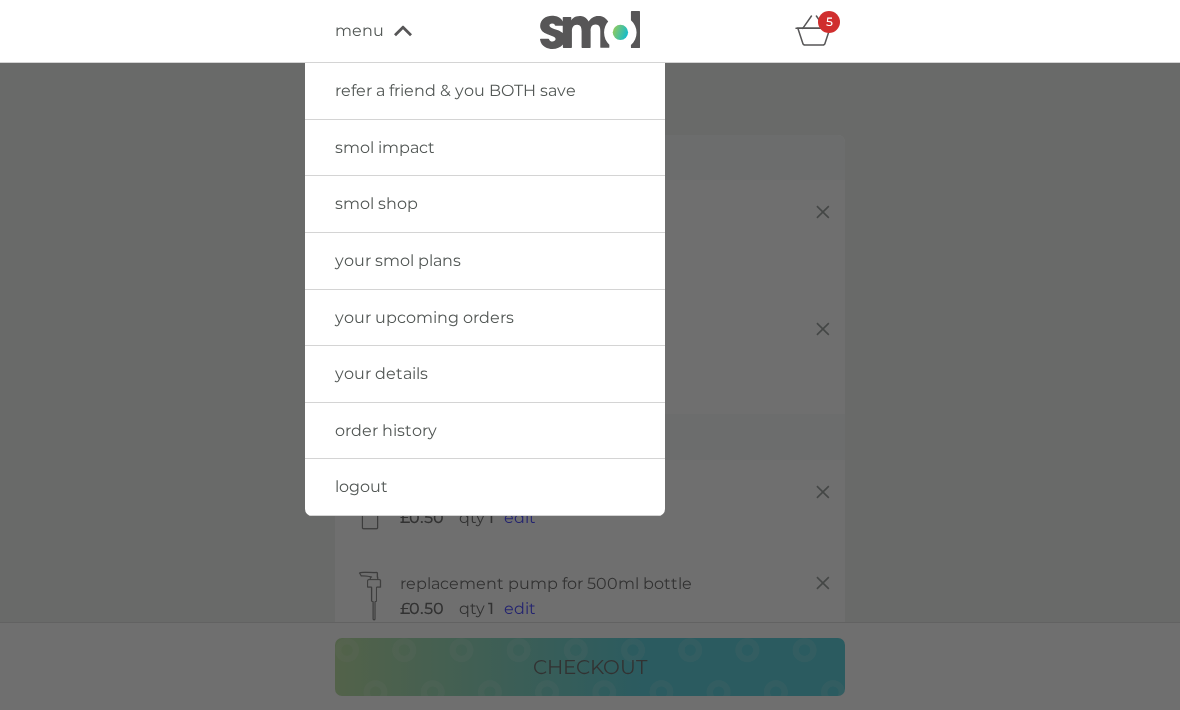 click on "your upcoming orders" at bounding box center (485, 318) 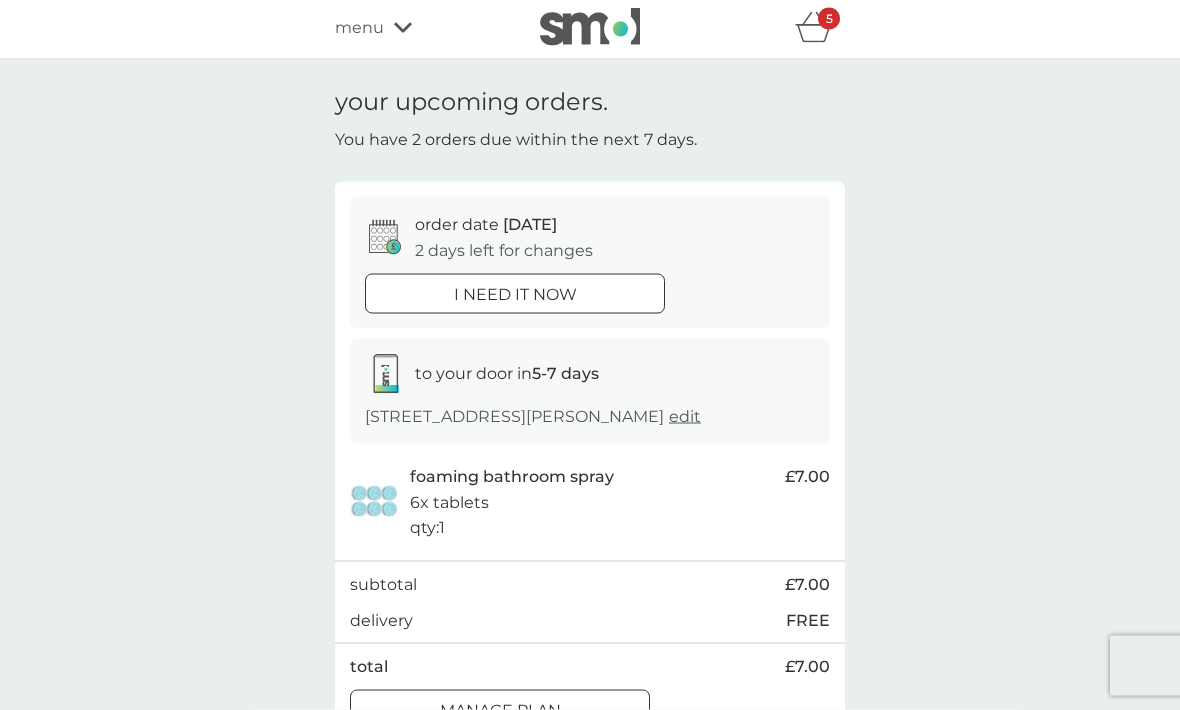 scroll, scrollTop: 0, scrollLeft: 0, axis: both 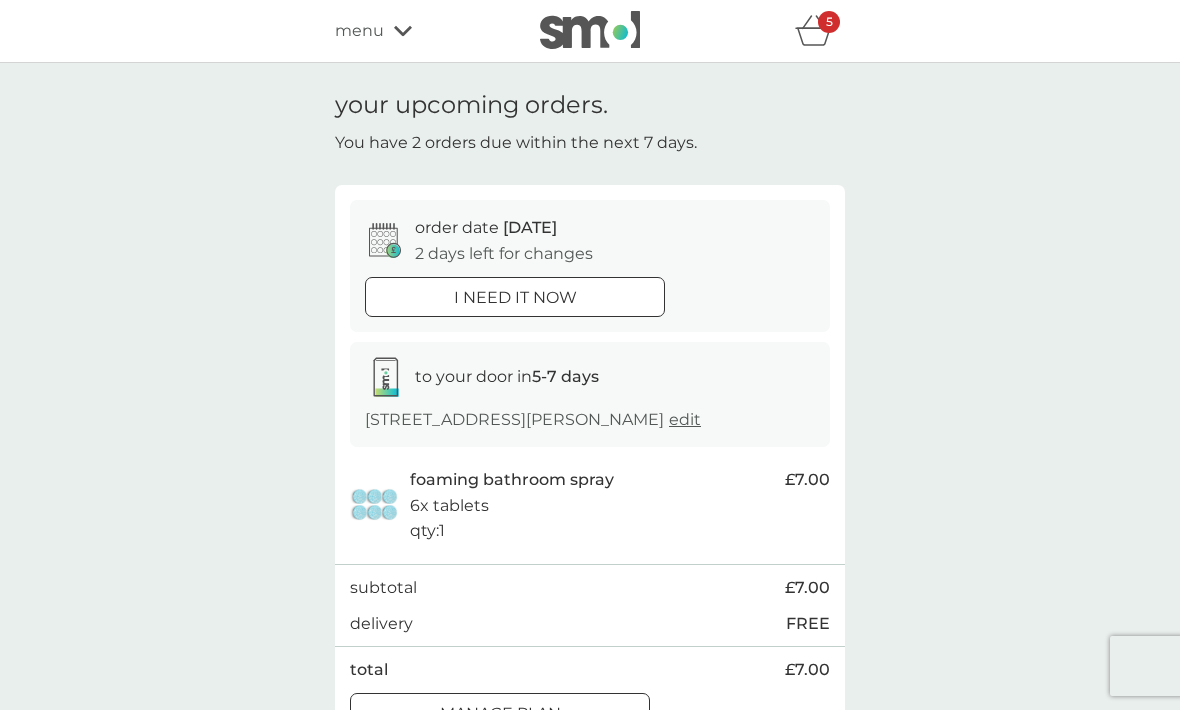 click 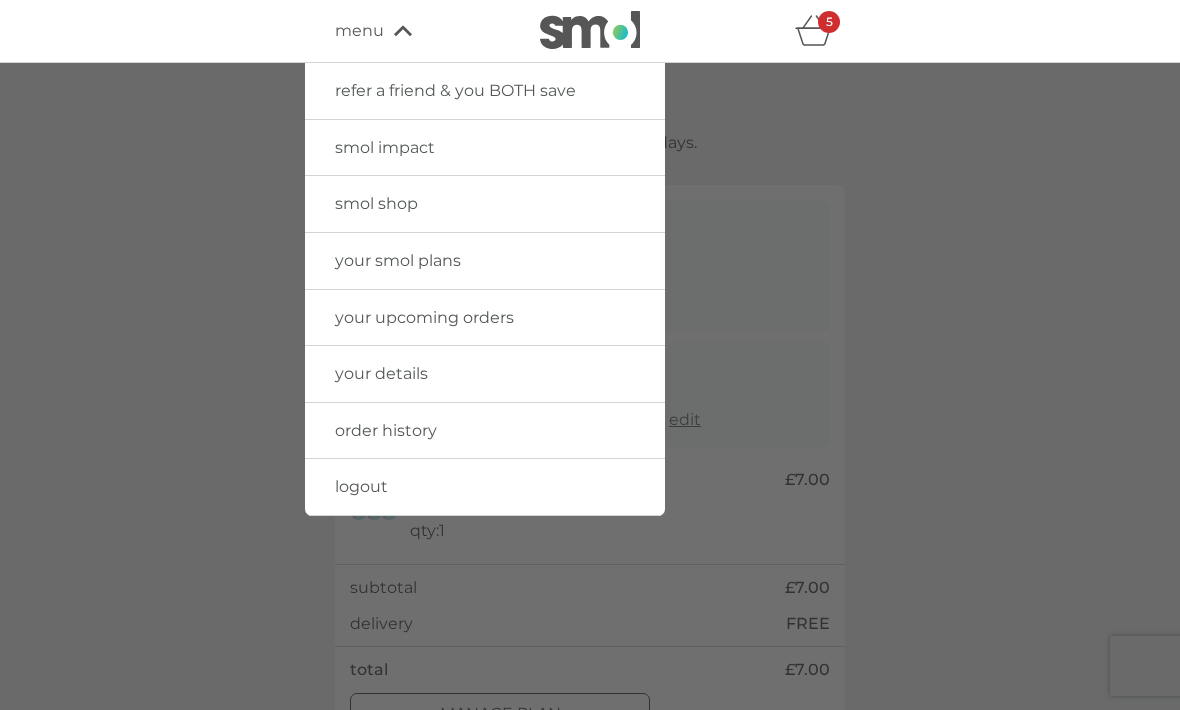 click on "your smol plans" at bounding box center [485, 261] 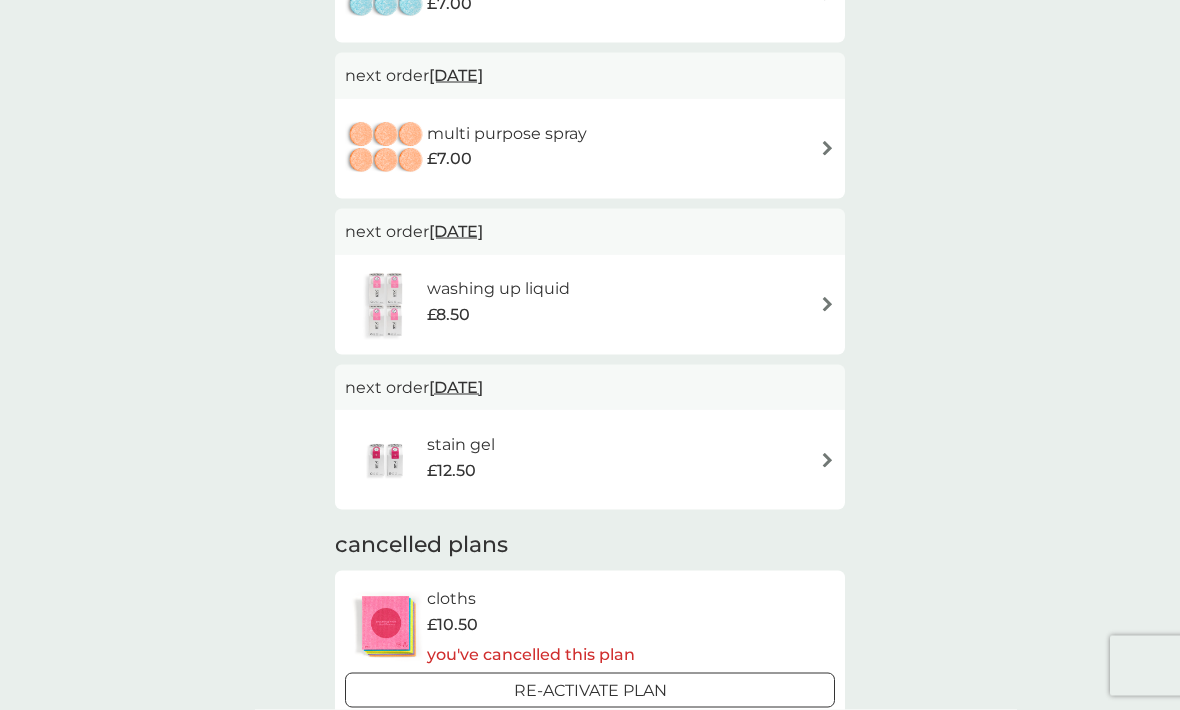 scroll, scrollTop: 676, scrollLeft: 0, axis: vertical 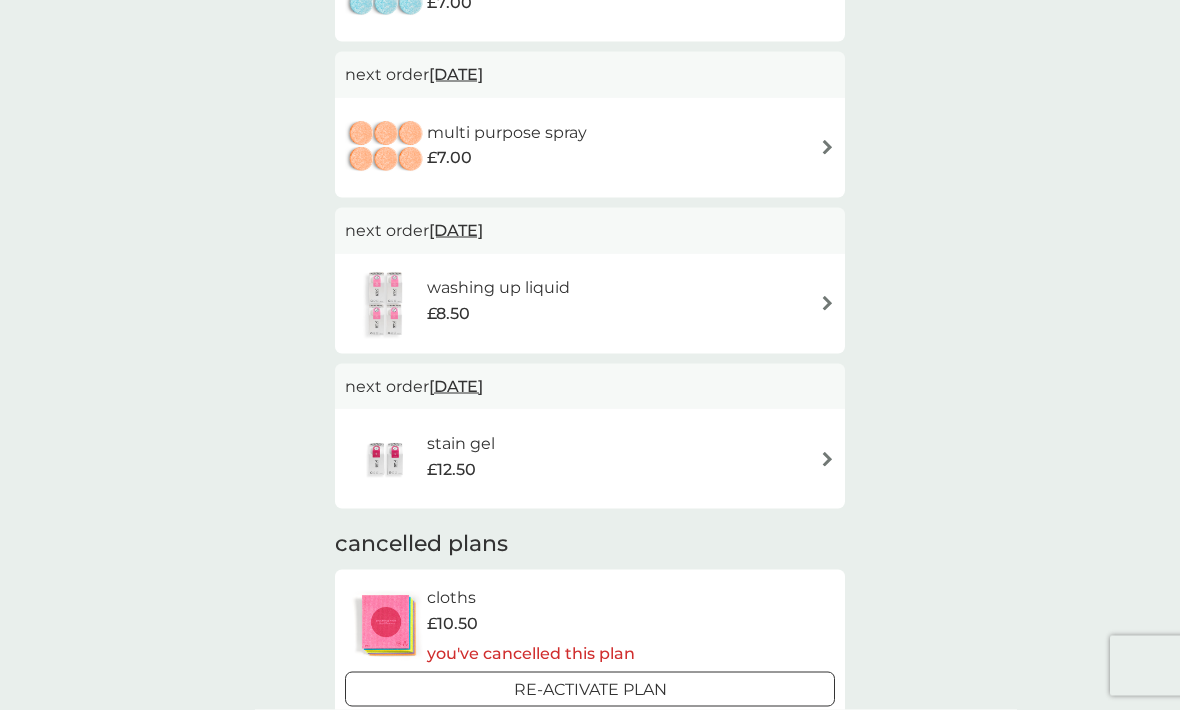 click at bounding box center (827, 459) 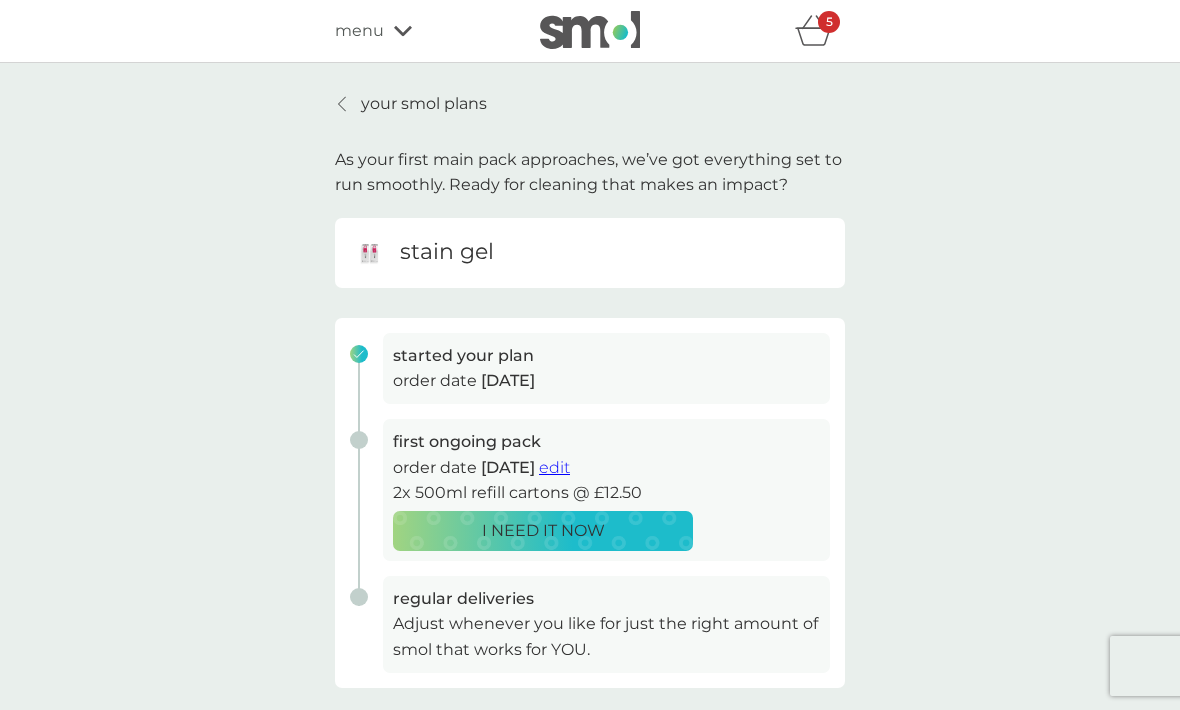 click on "edit" at bounding box center [554, 467] 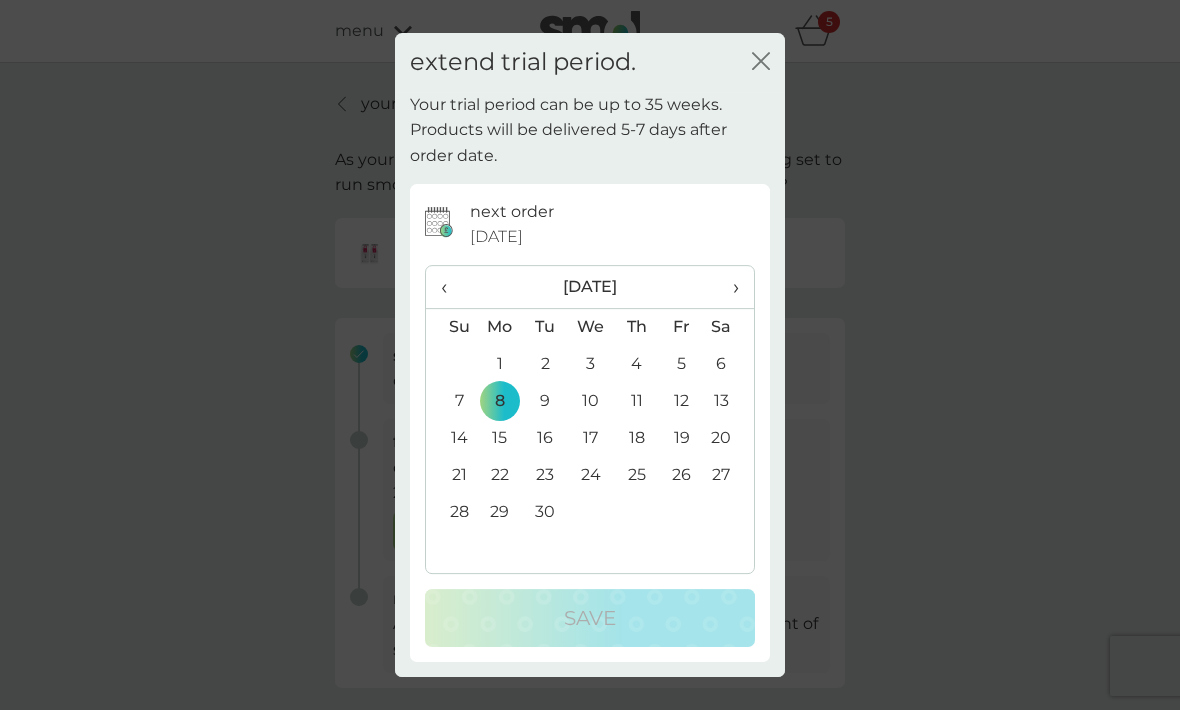 click 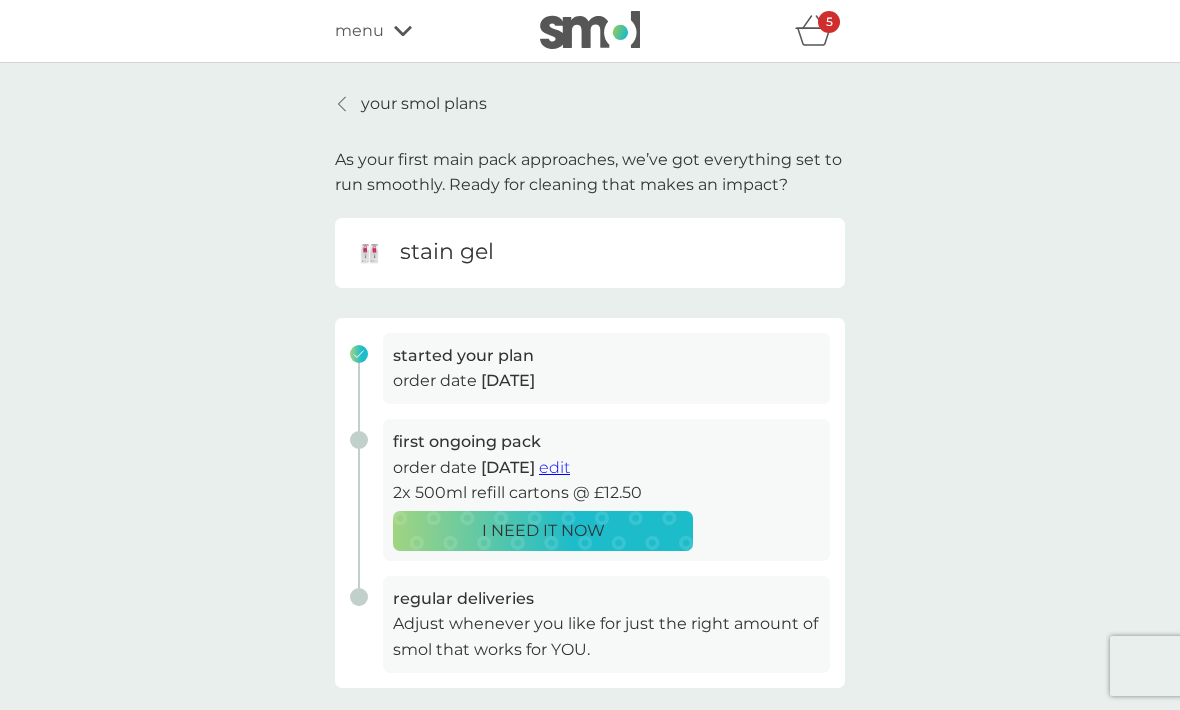 click 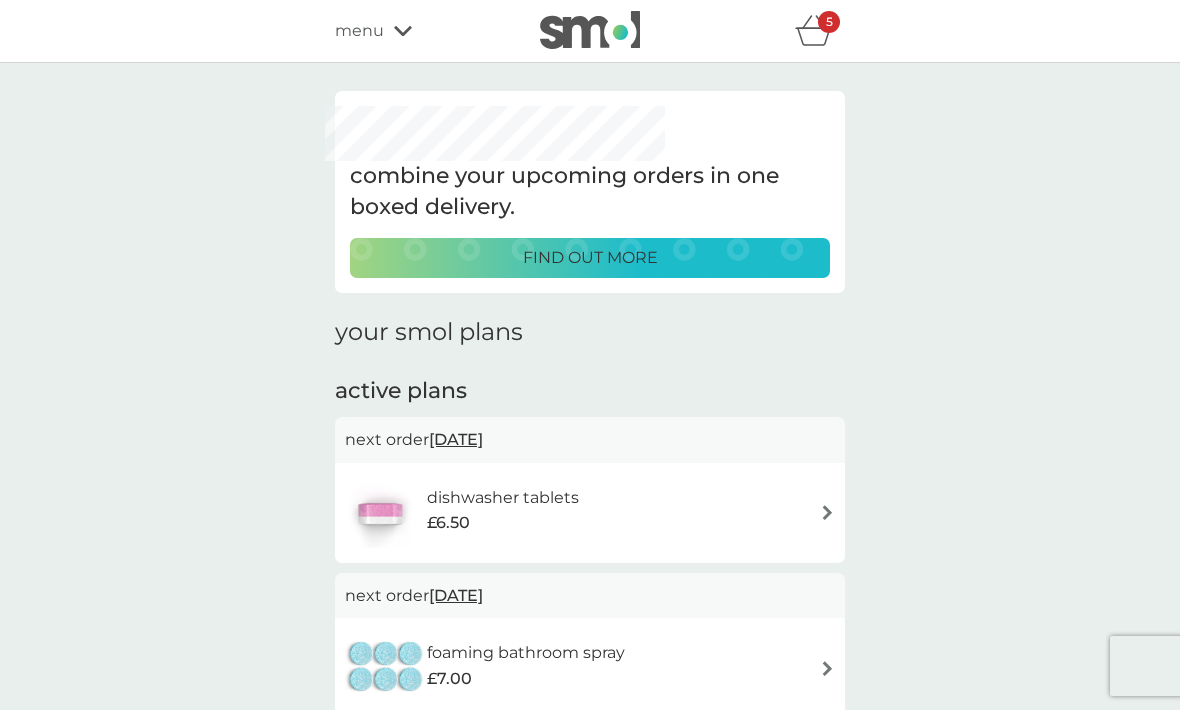 click on "menu" at bounding box center [420, 31] 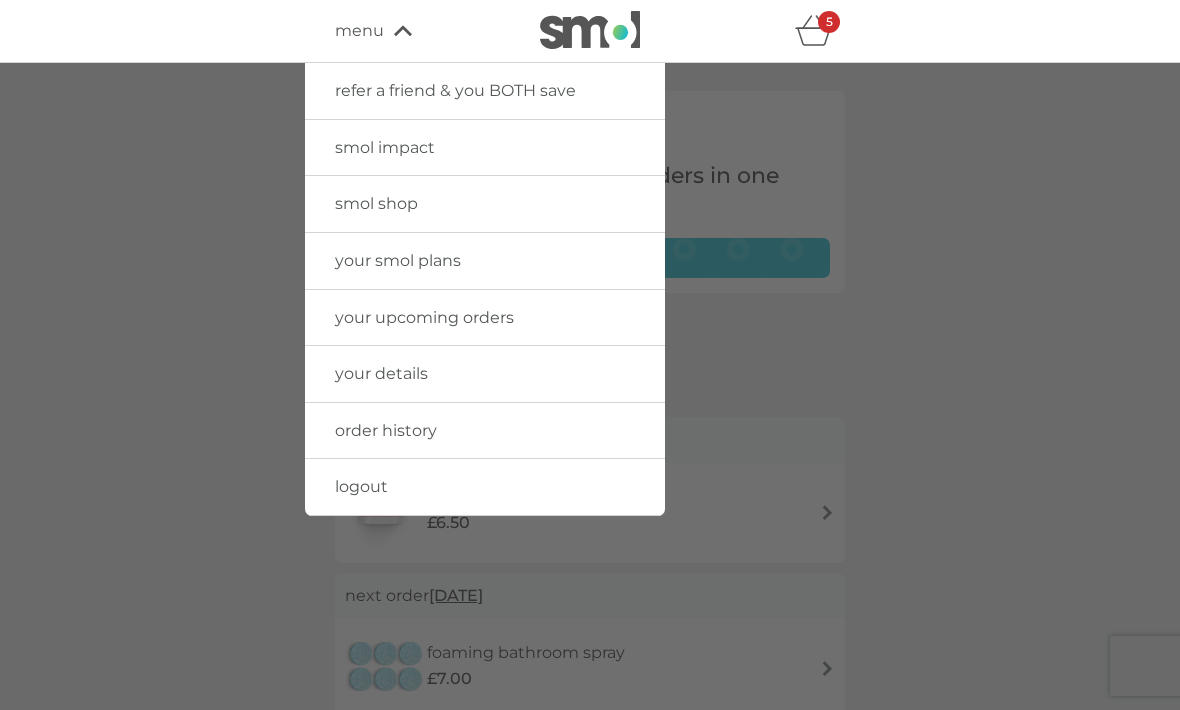 click on "smol shop" at bounding box center [485, 204] 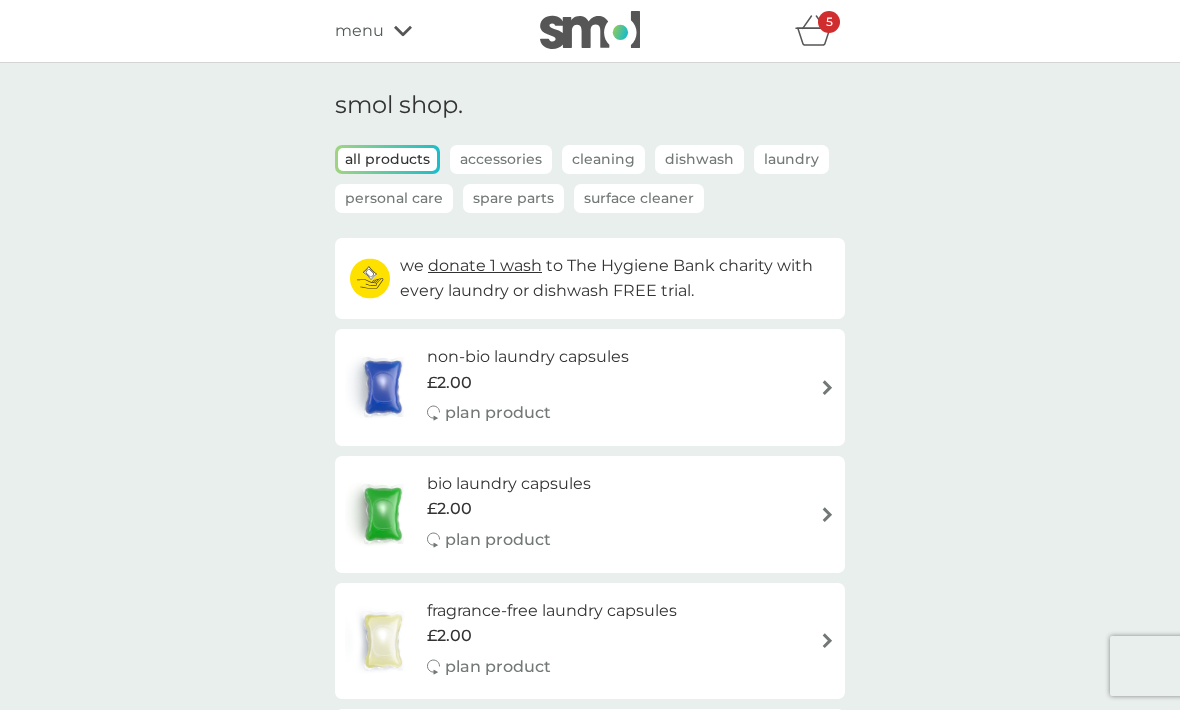 click on "Spare Parts" at bounding box center (513, 198) 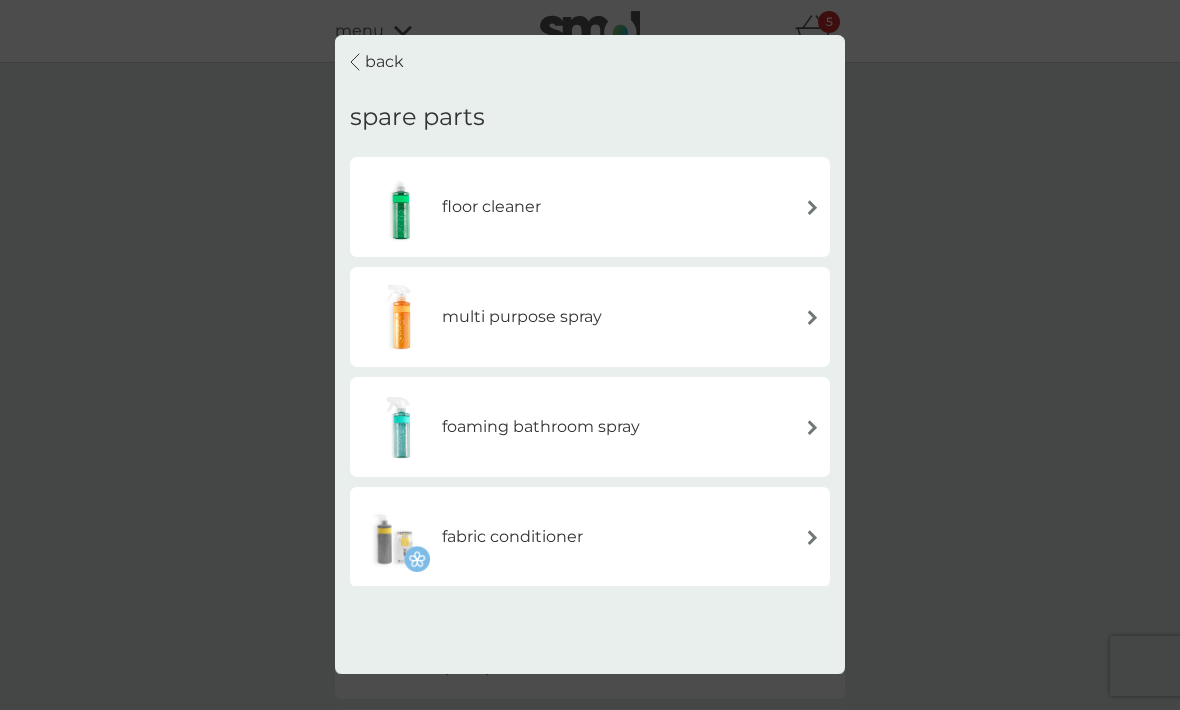 scroll, scrollTop: 0, scrollLeft: 0, axis: both 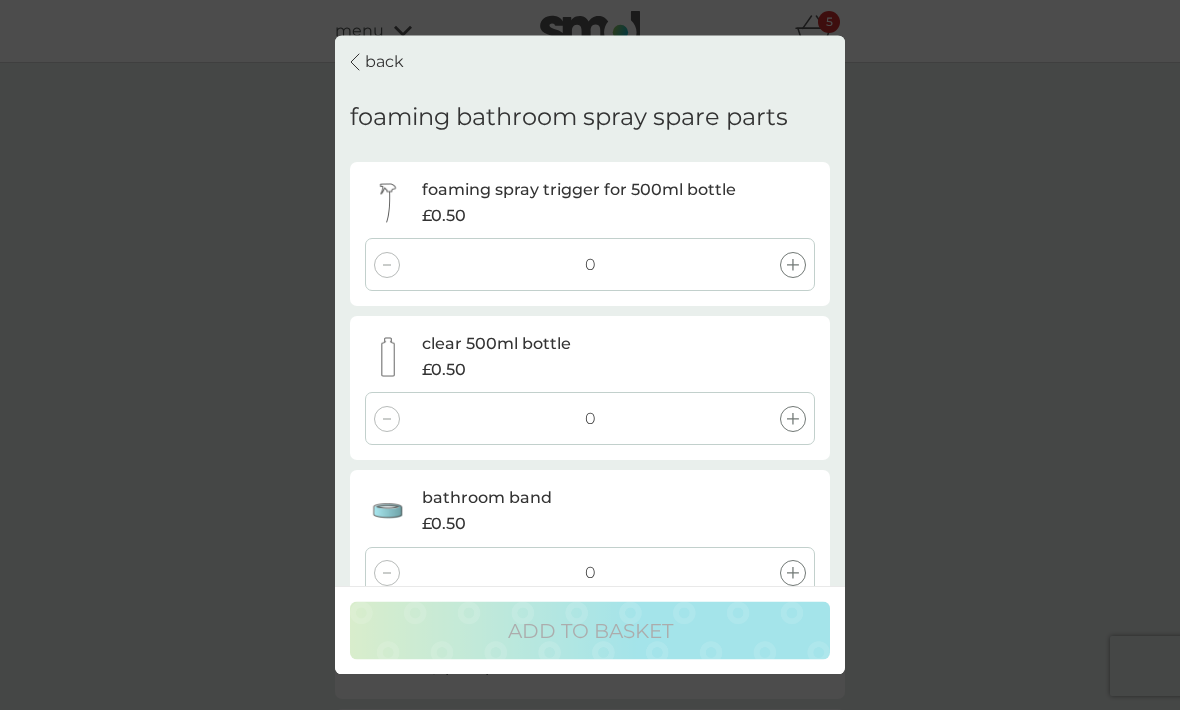 click 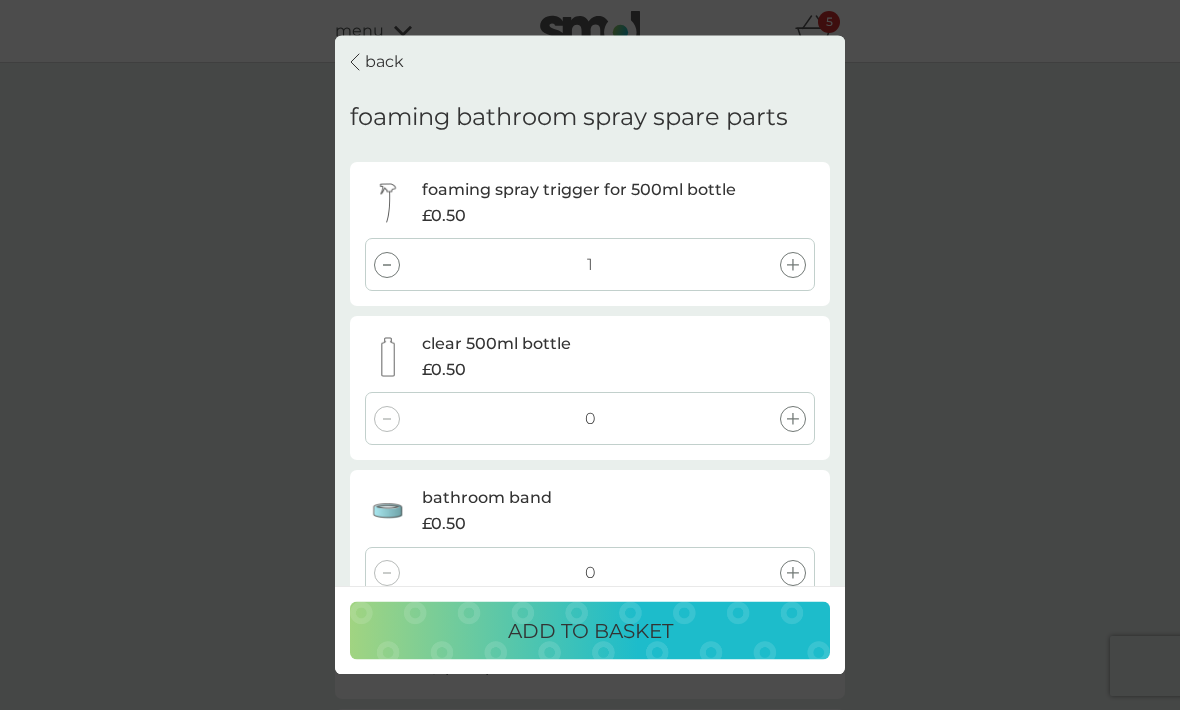 click at bounding box center (793, 418) 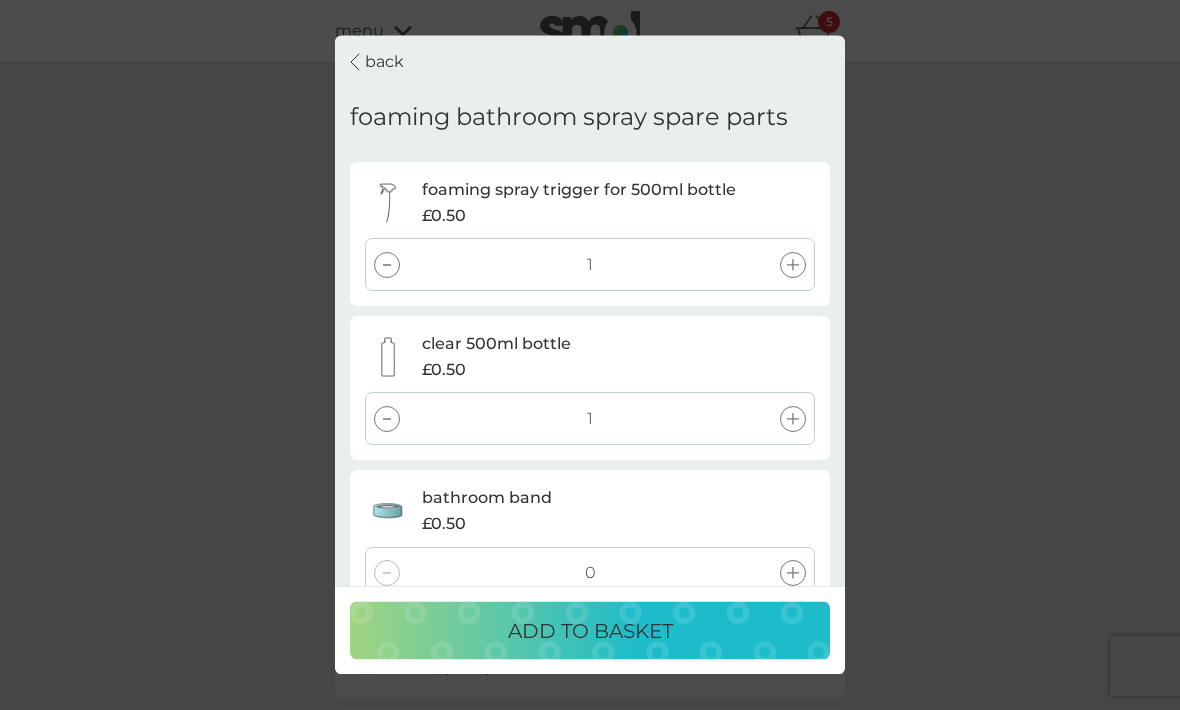 click 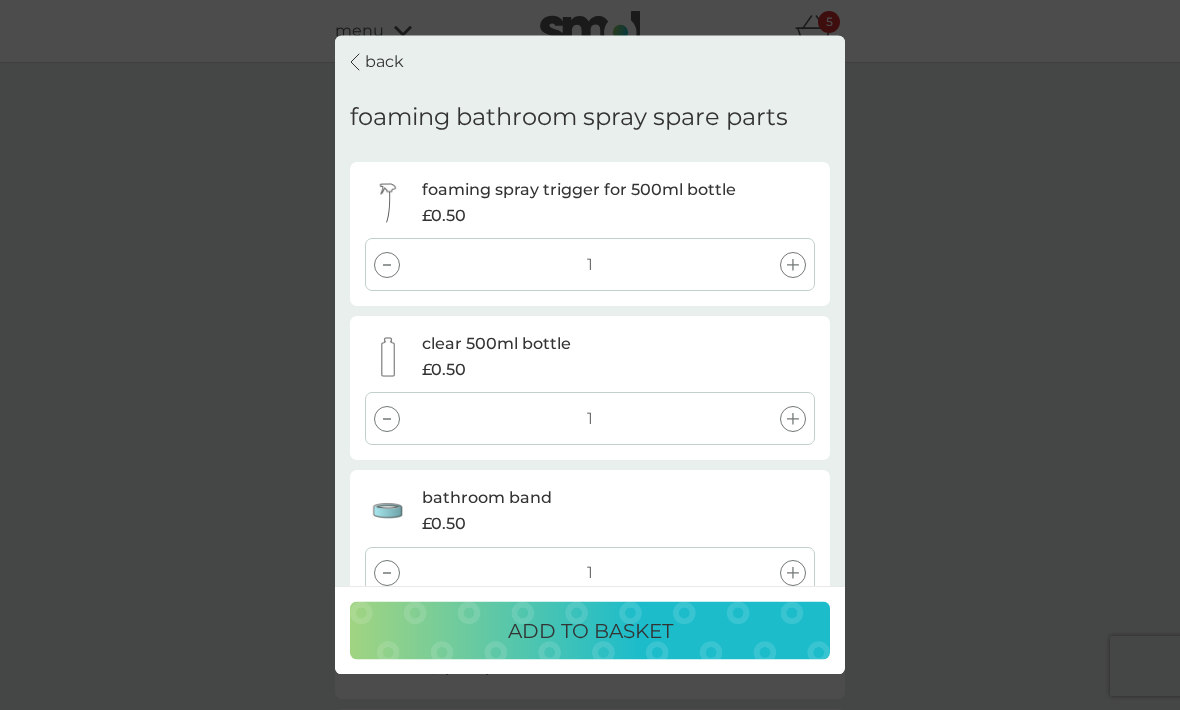 click on "ADD TO BASKET" at bounding box center (590, 631) 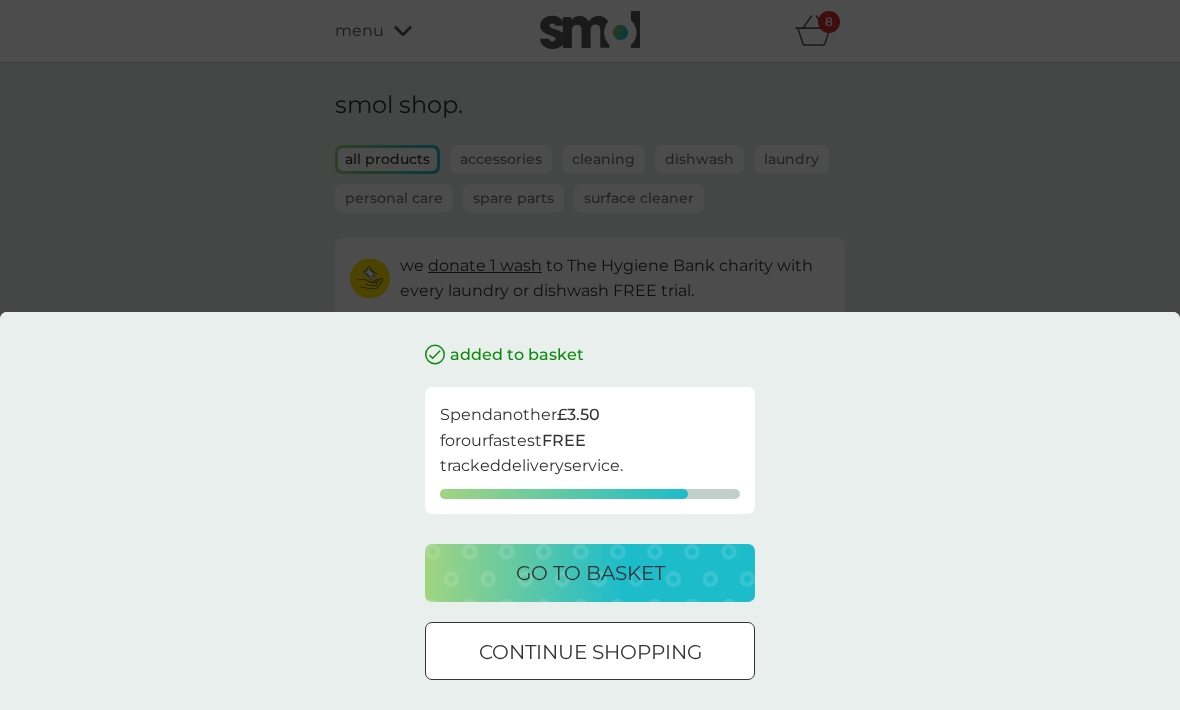 click on "continue shopping" at bounding box center [590, 652] 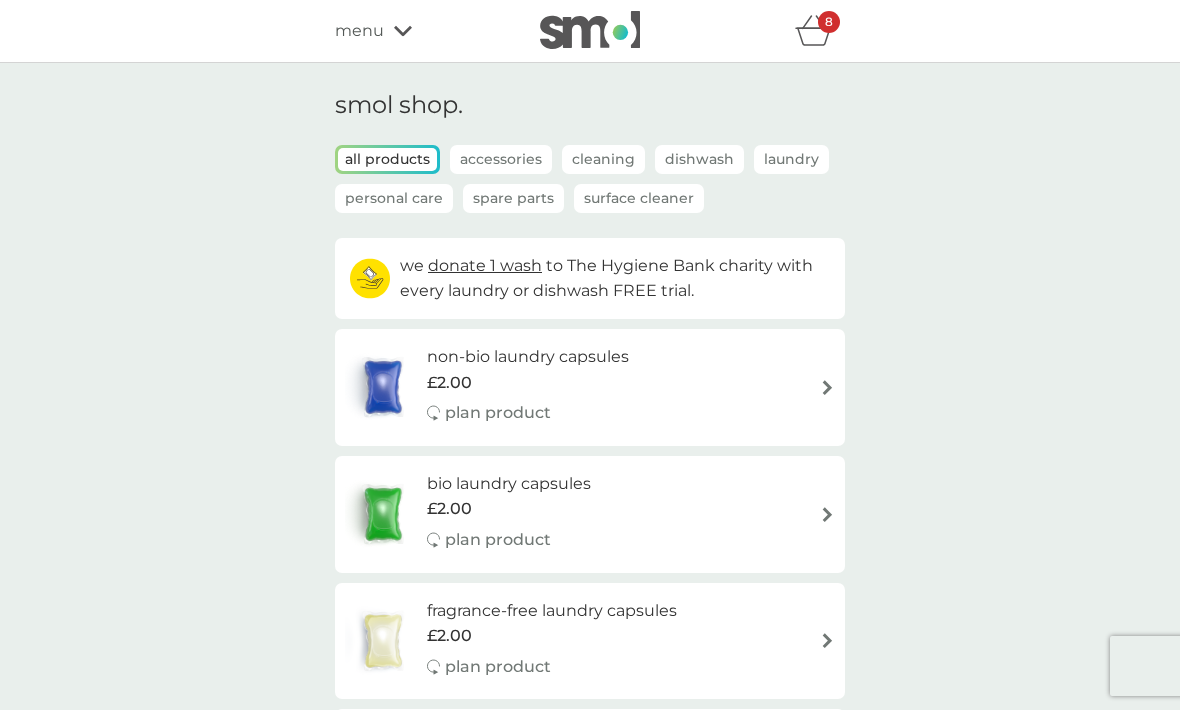 click on "Spare Parts" at bounding box center (513, 198) 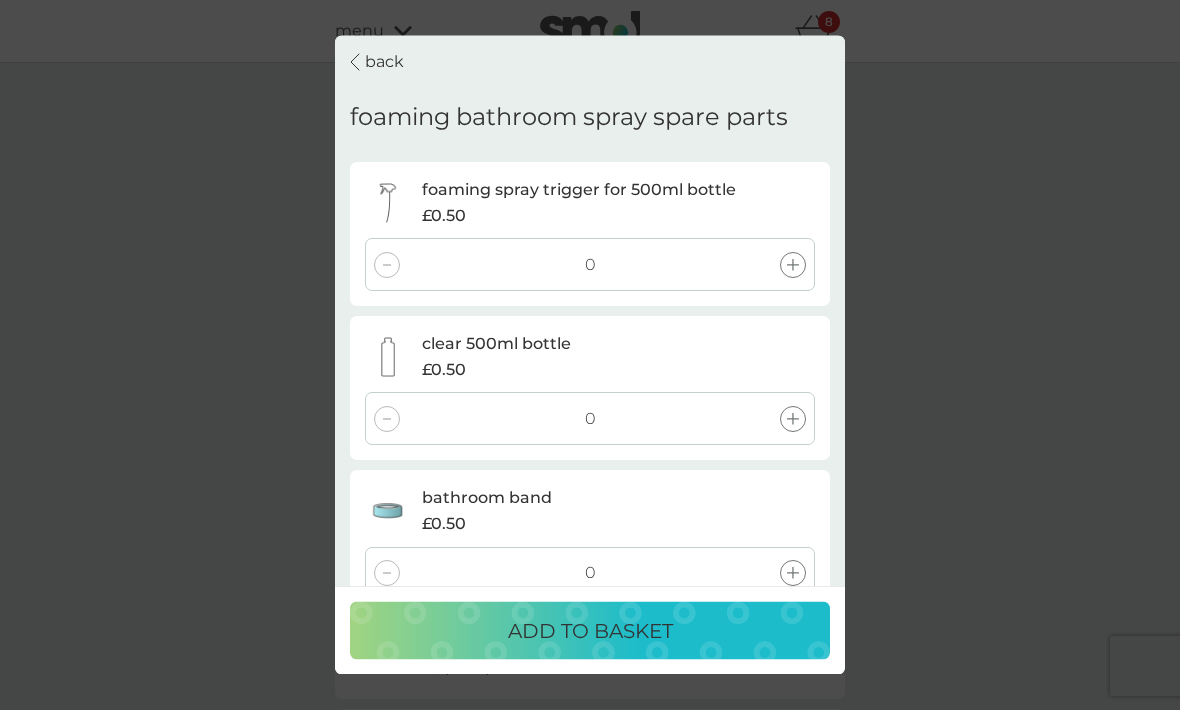 click on "back" at bounding box center (384, 62) 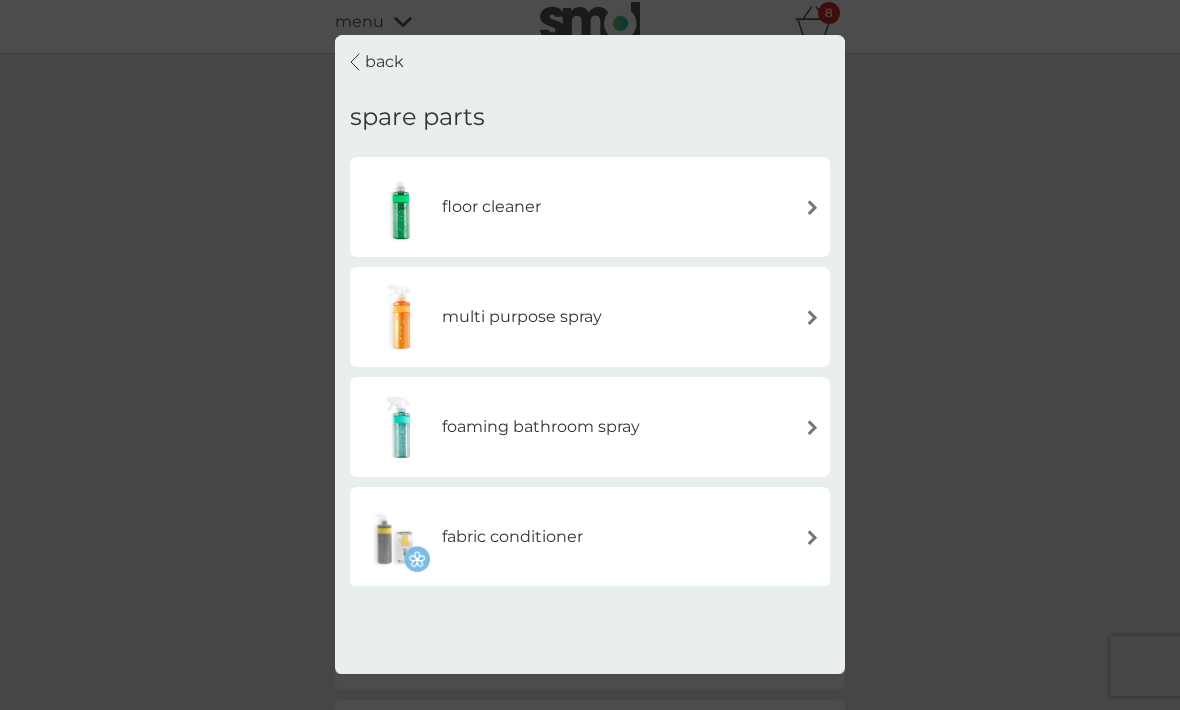 scroll, scrollTop: 0, scrollLeft: 0, axis: both 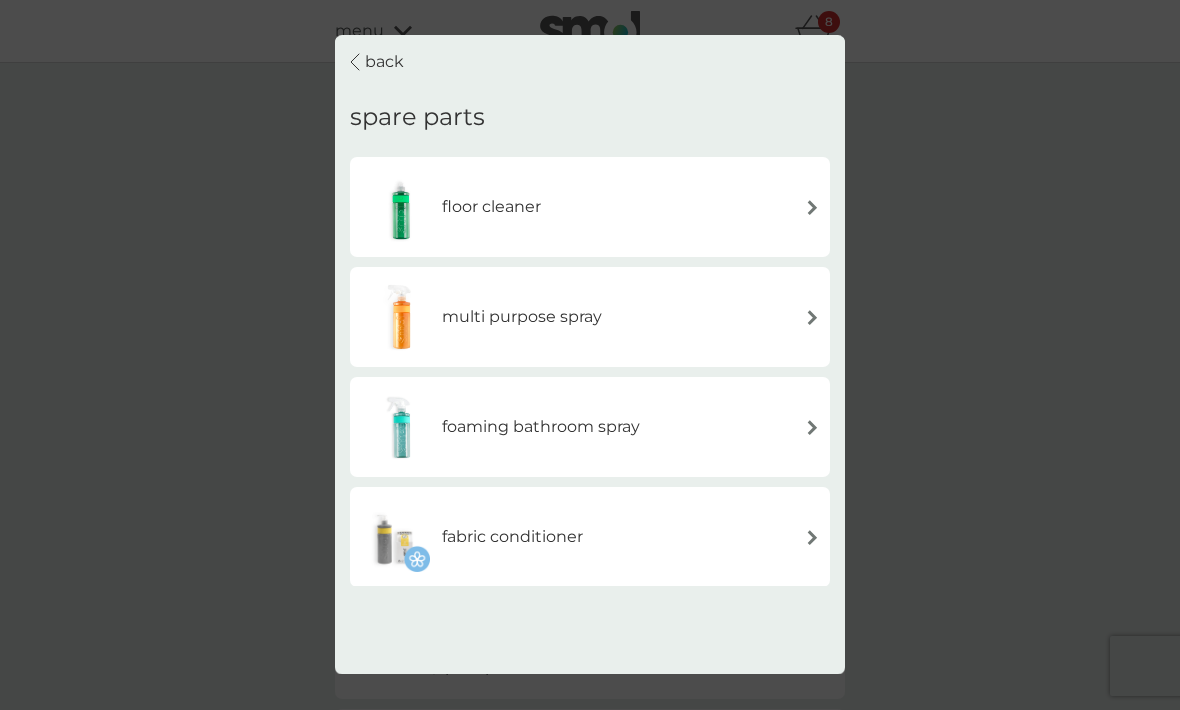 click on "back" at bounding box center [384, 62] 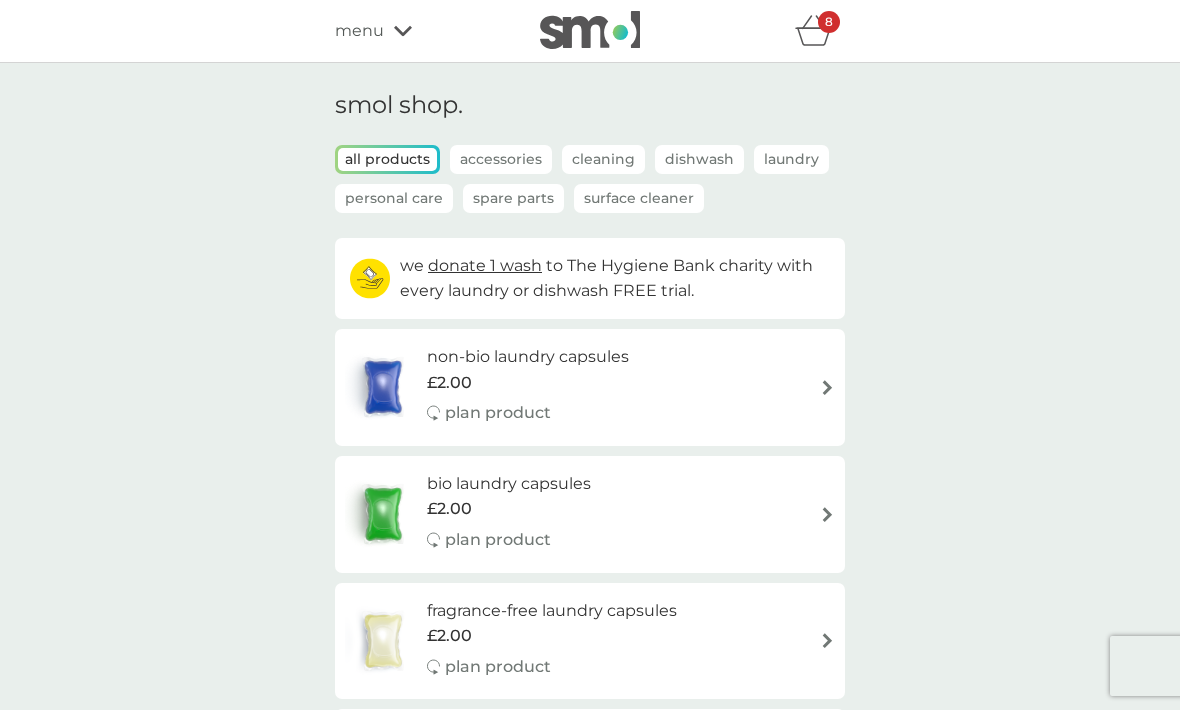 click on "Personal Care" at bounding box center (394, 198) 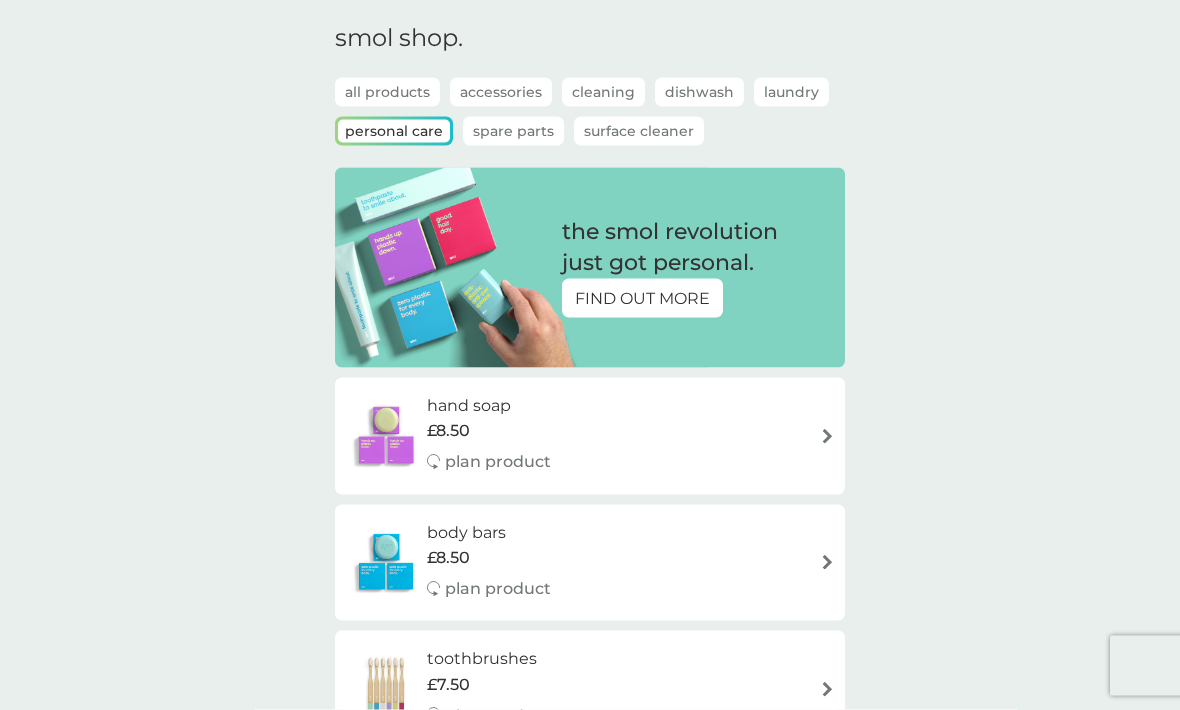 scroll, scrollTop: 0, scrollLeft: 0, axis: both 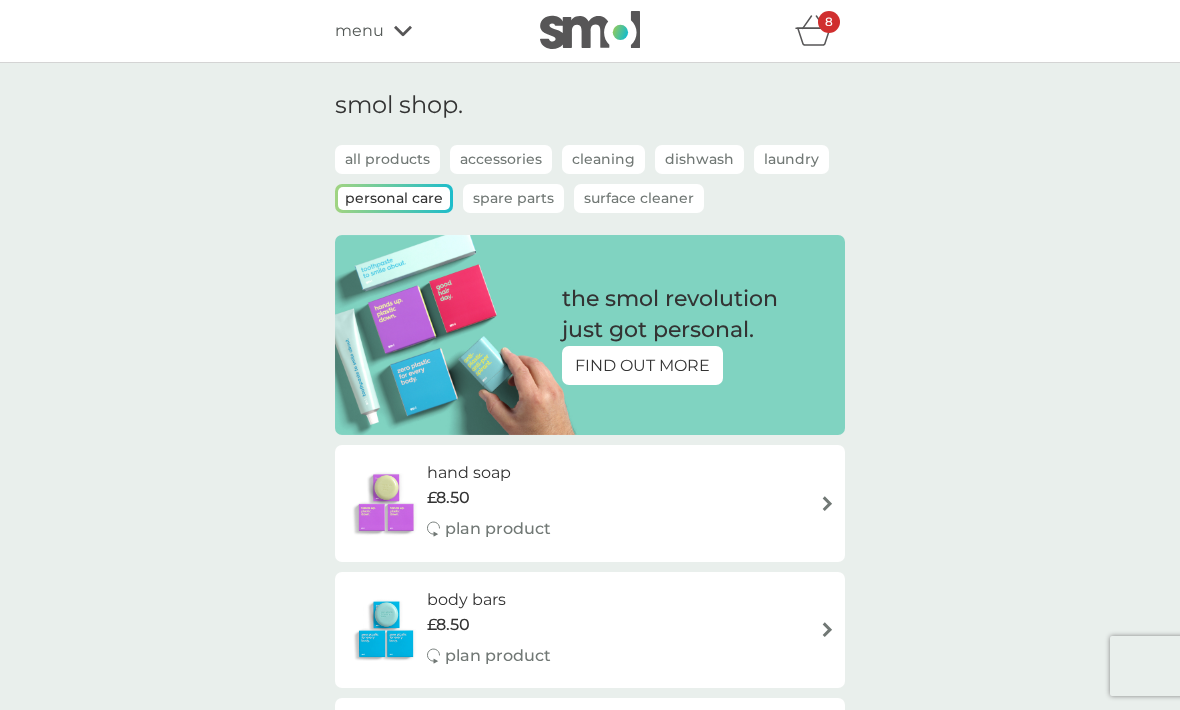 click on "Surface Cleaner" at bounding box center (639, 198) 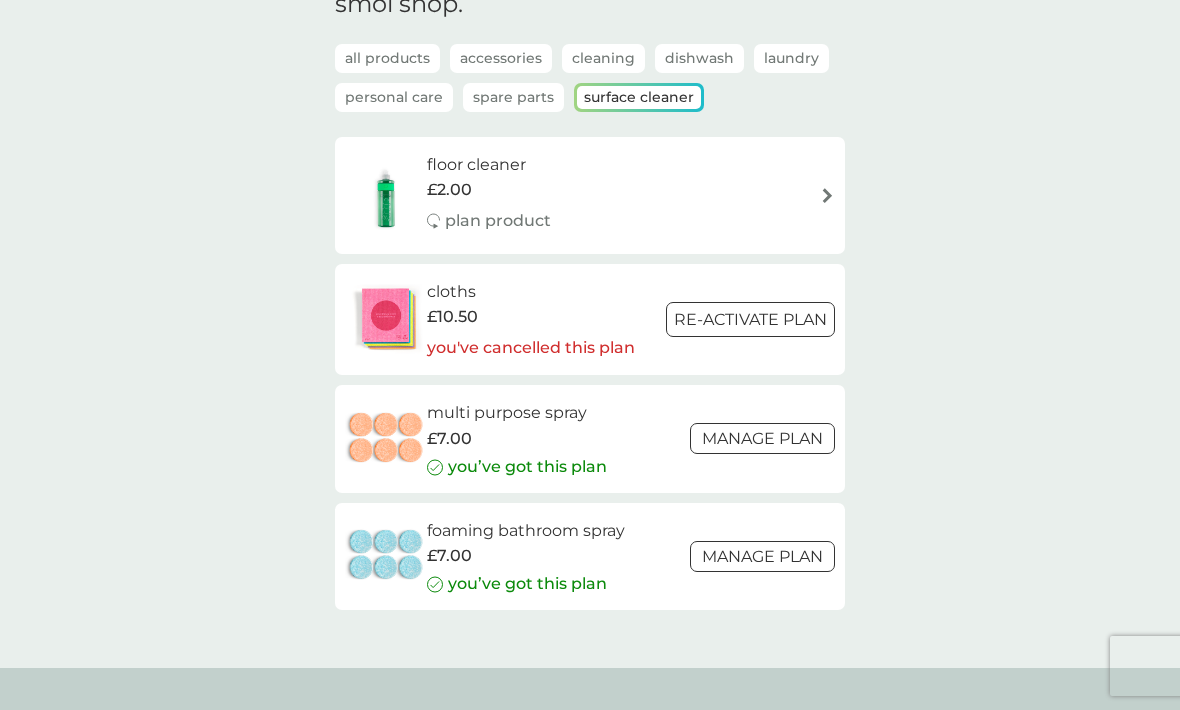 scroll, scrollTop: 0, scrollLeft: 0, axis: both 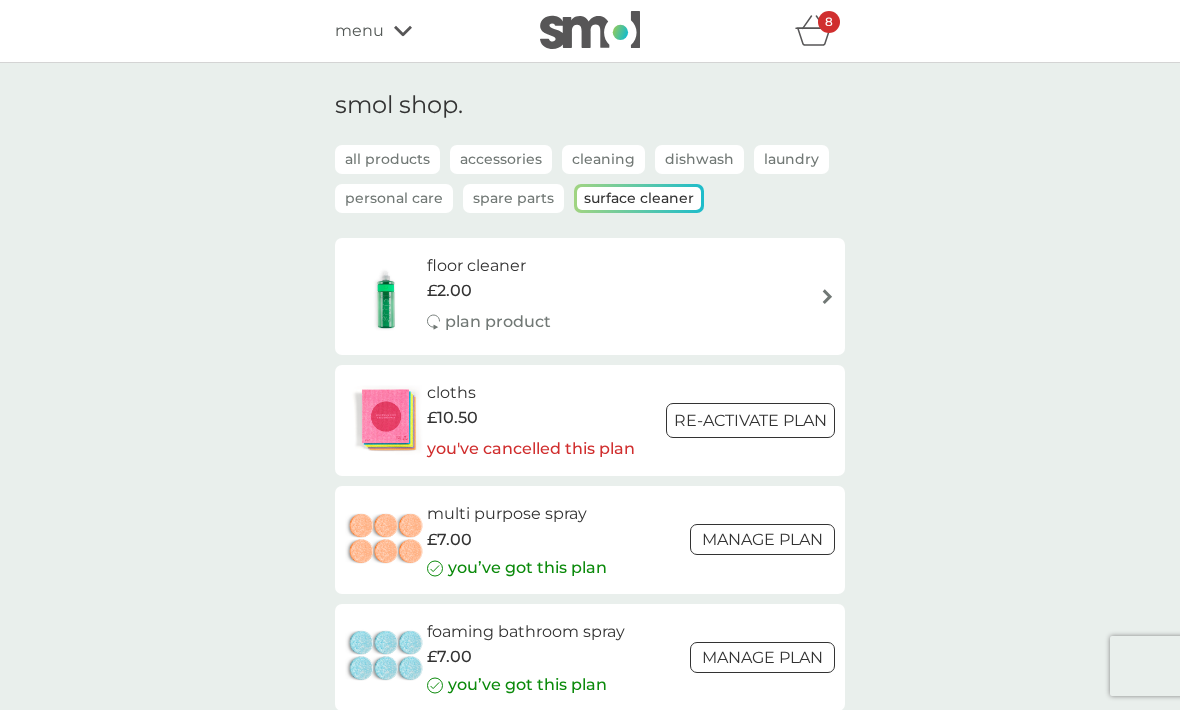 click on "Laundry" at bounding box center [791, 159] 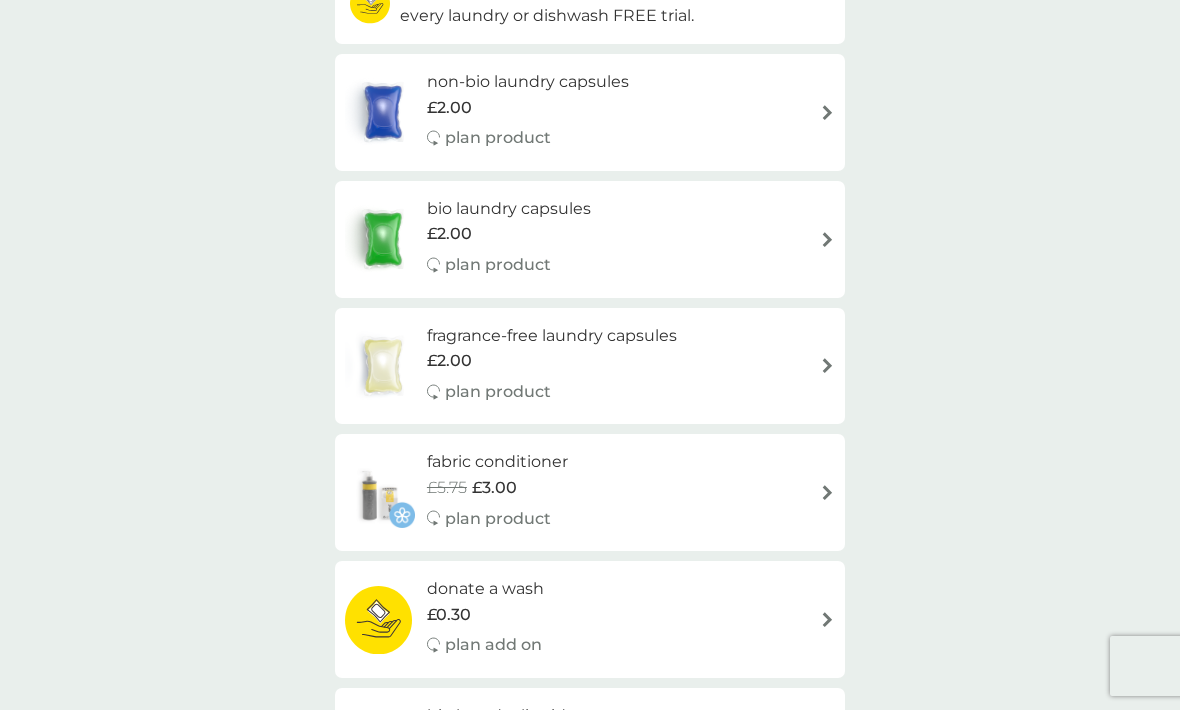 scroll, scrollTop: 0, scrollLeft: 0, axis: both 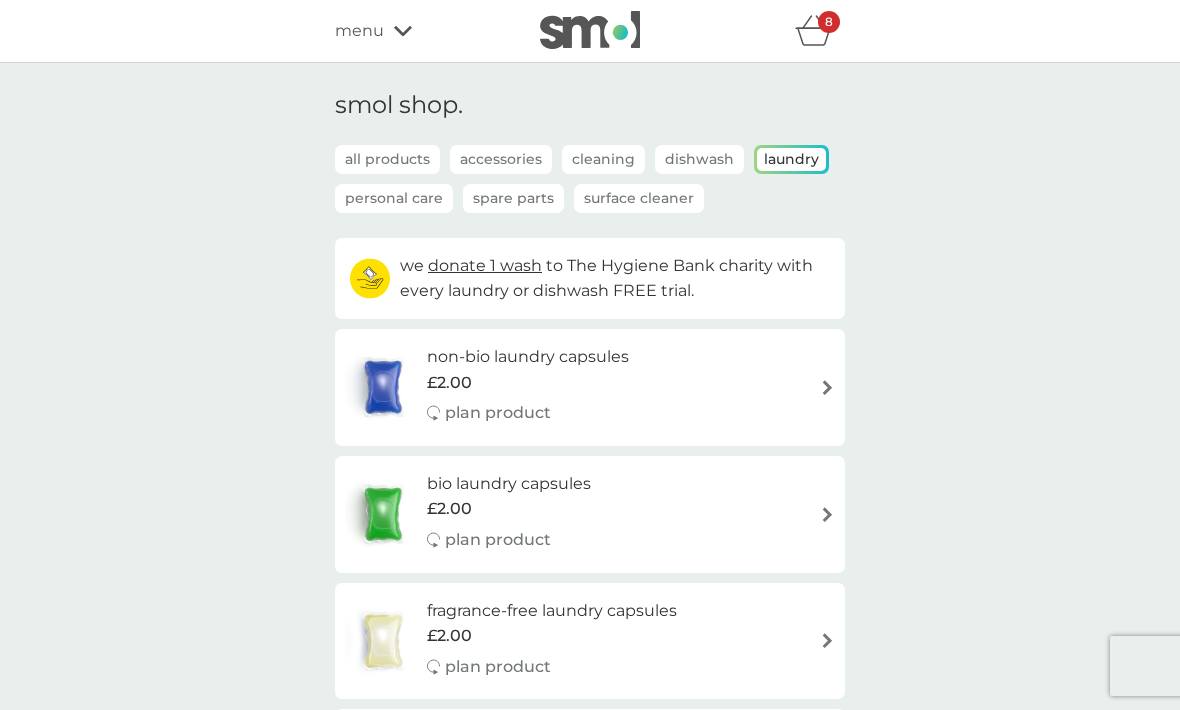 click on "Cleaning" at bounding box center (603, 159) 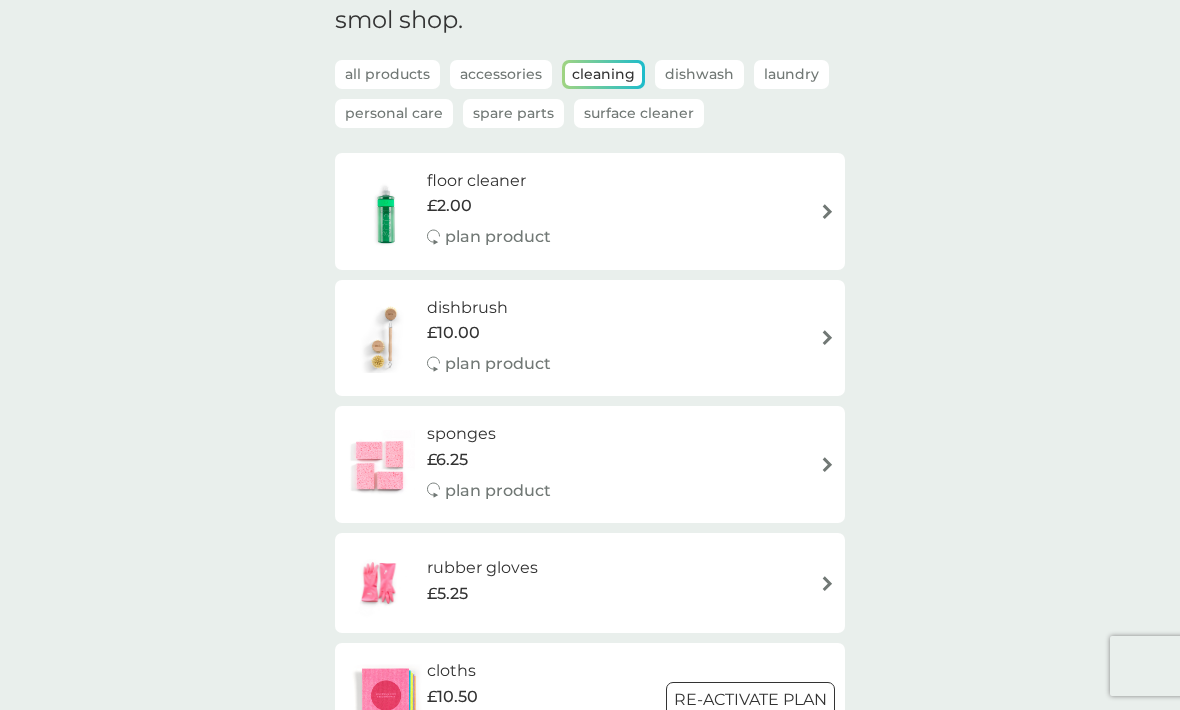scroll, scrollTop: 0, scrollLeft: 0, axis: both 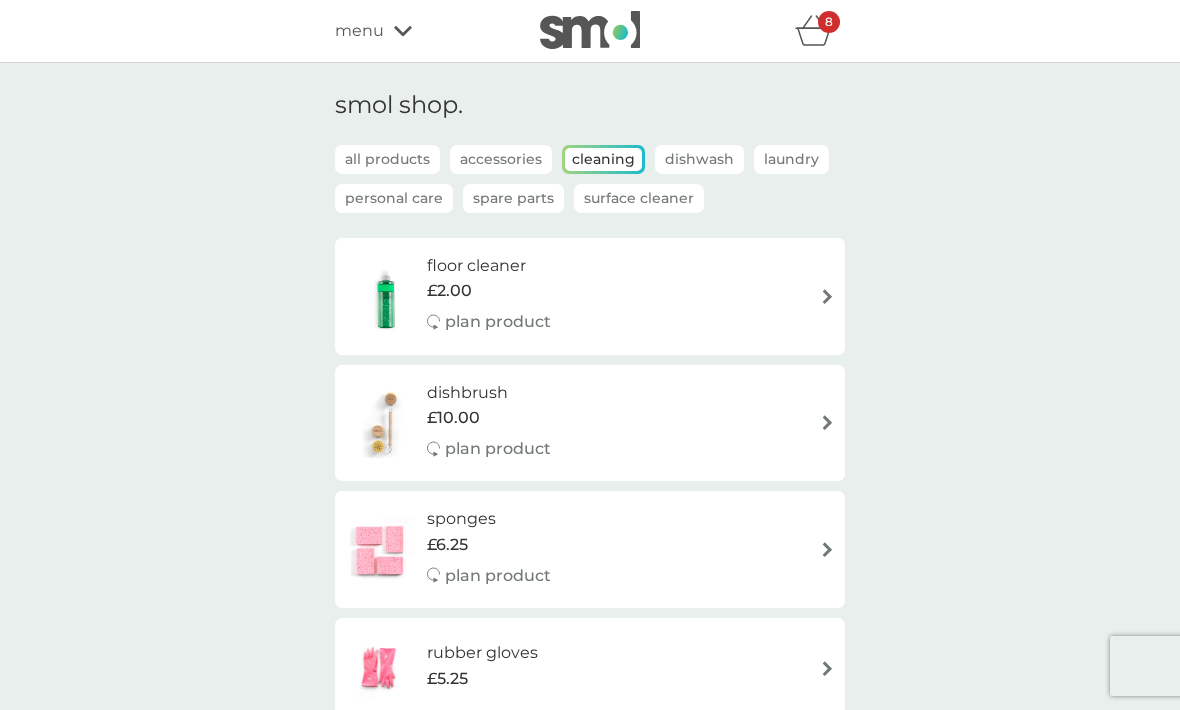 click on "Accessories" at bounding box center (501, 159) 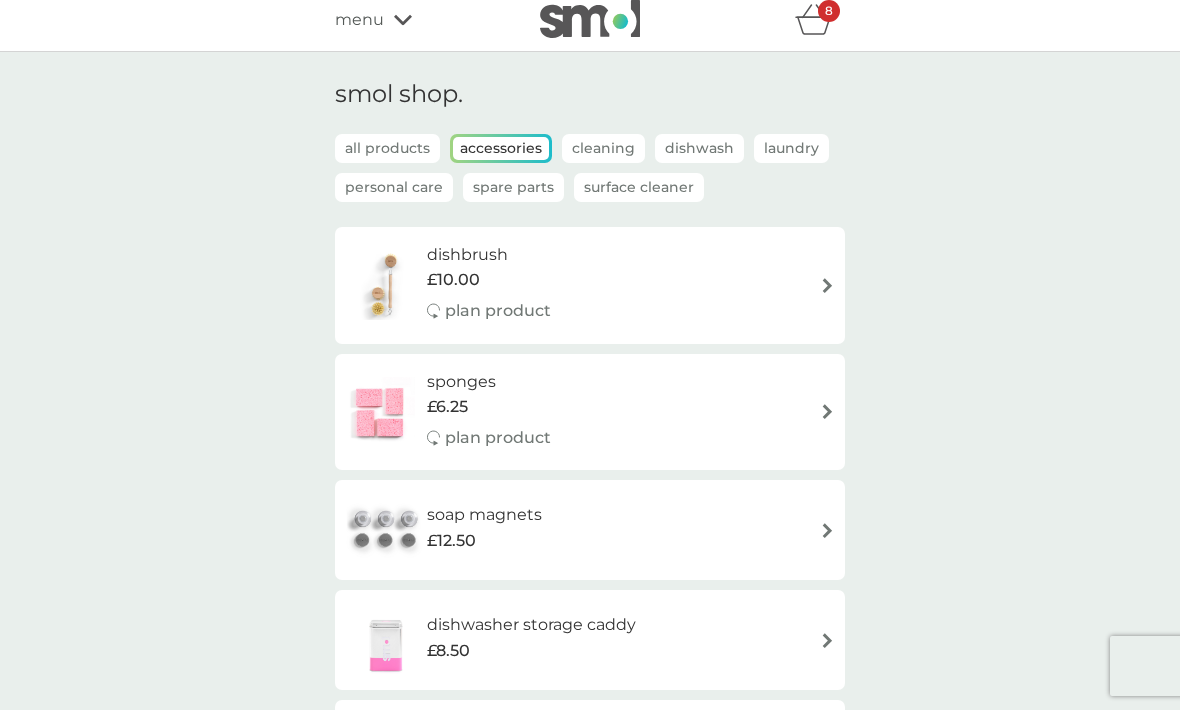 scroll, scrollTop: 0, scrollLeft: 0, axis: both 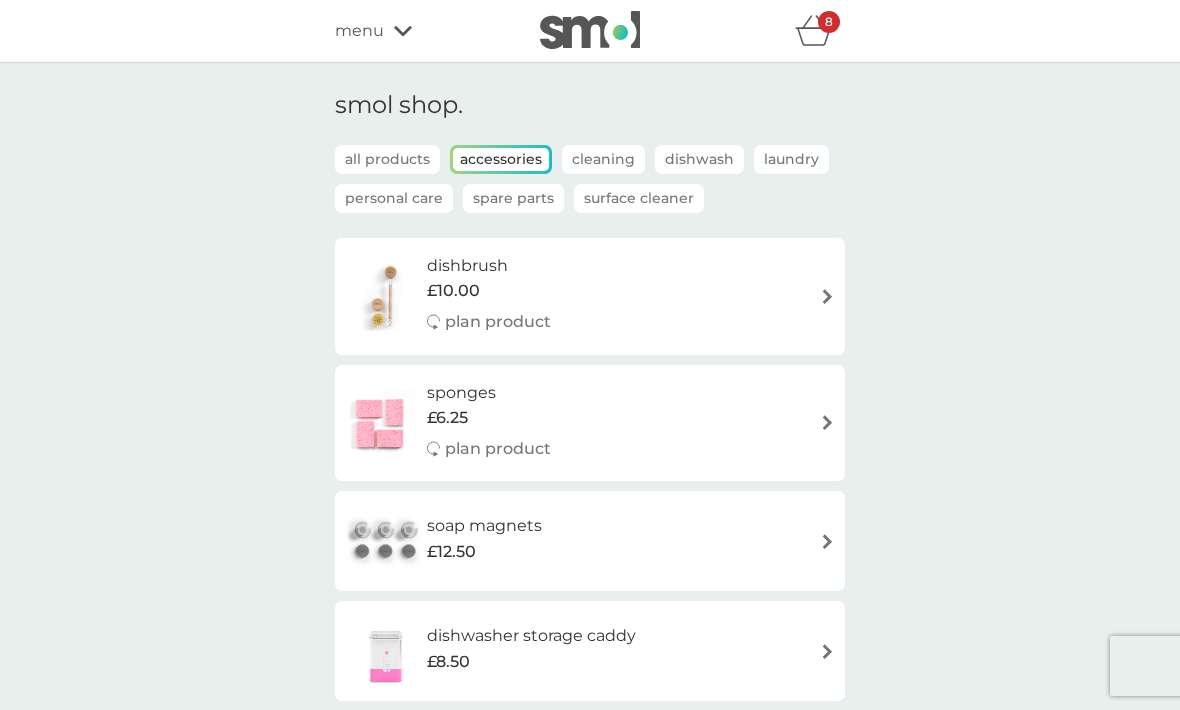 click on "all products" at bounding box center (387, 159) 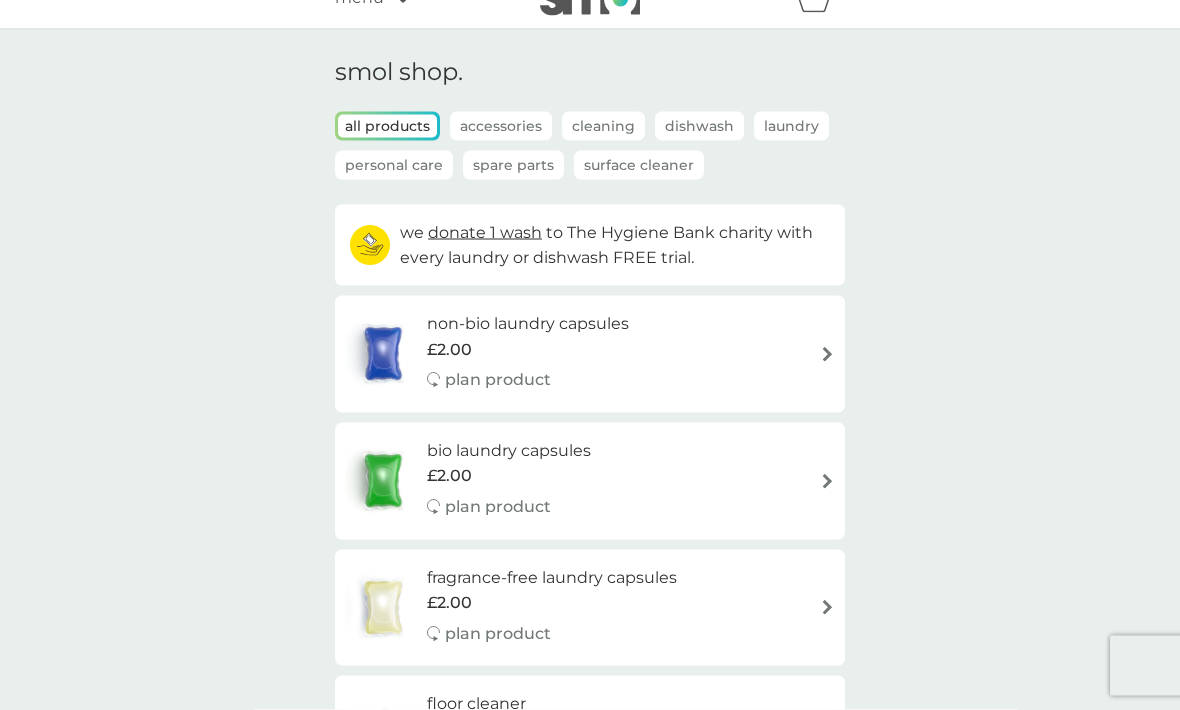 scroll, scrollTop: 0, scrollLeft: 0, axis: both 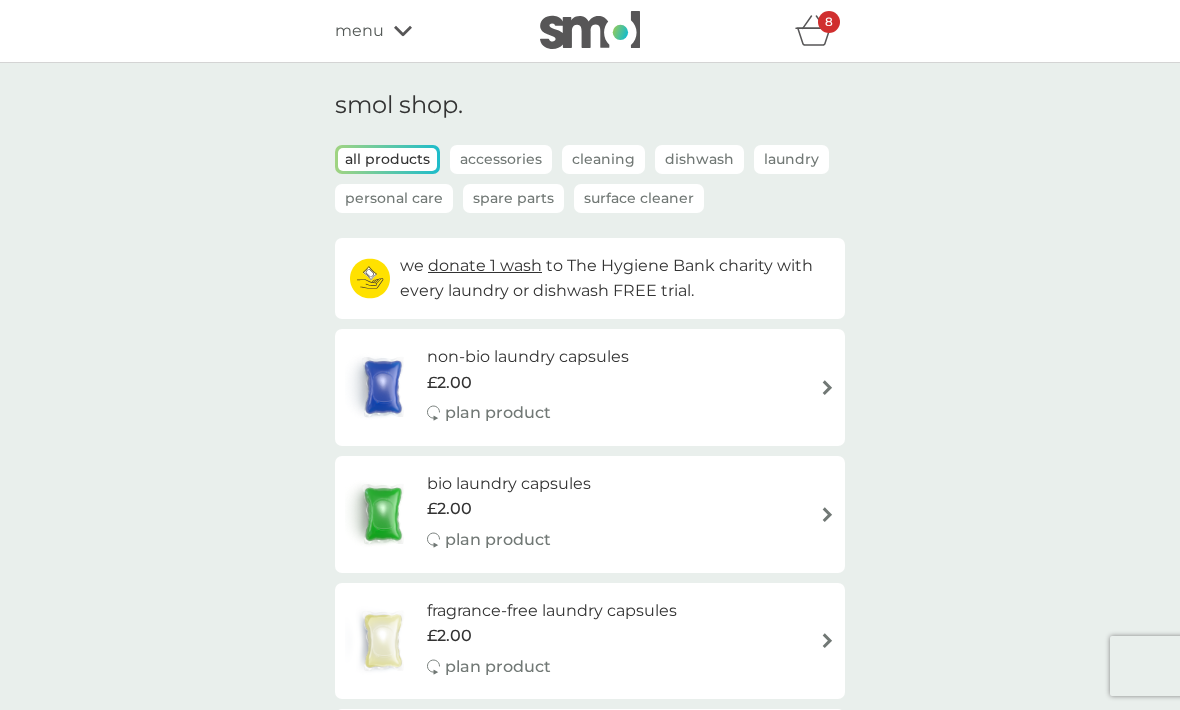 click on "Spare Parts" at bounding box center (513, 198) 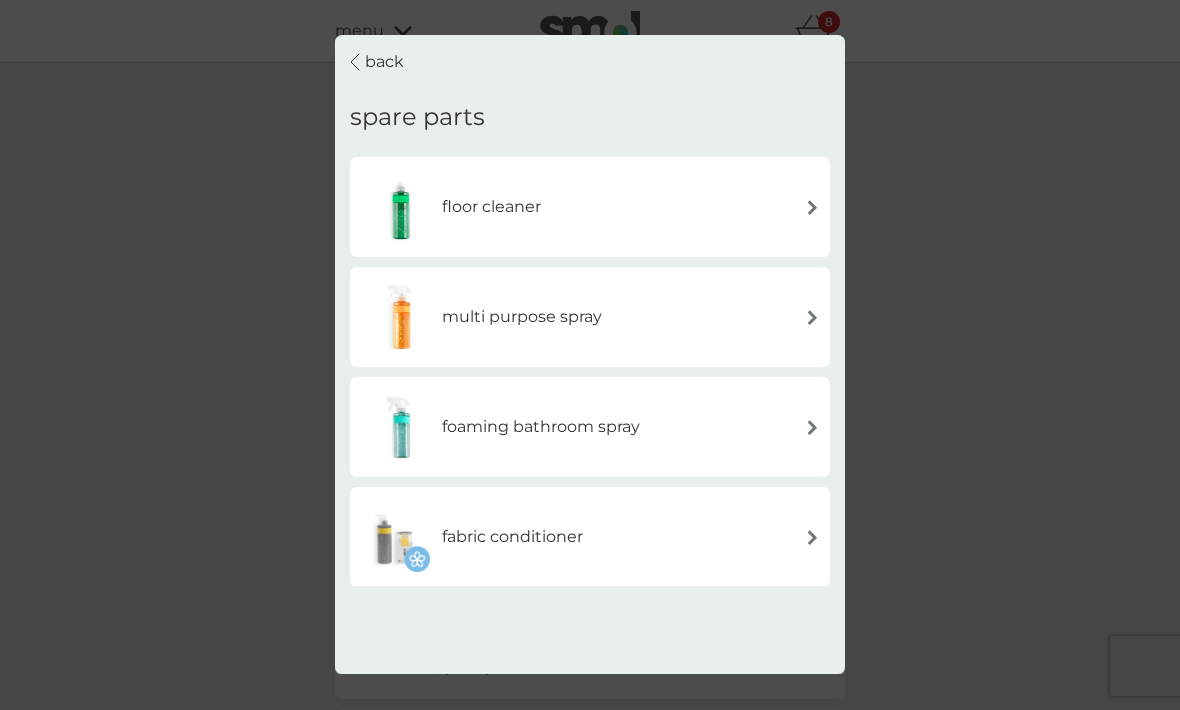 click at bounding box center (812, 206) 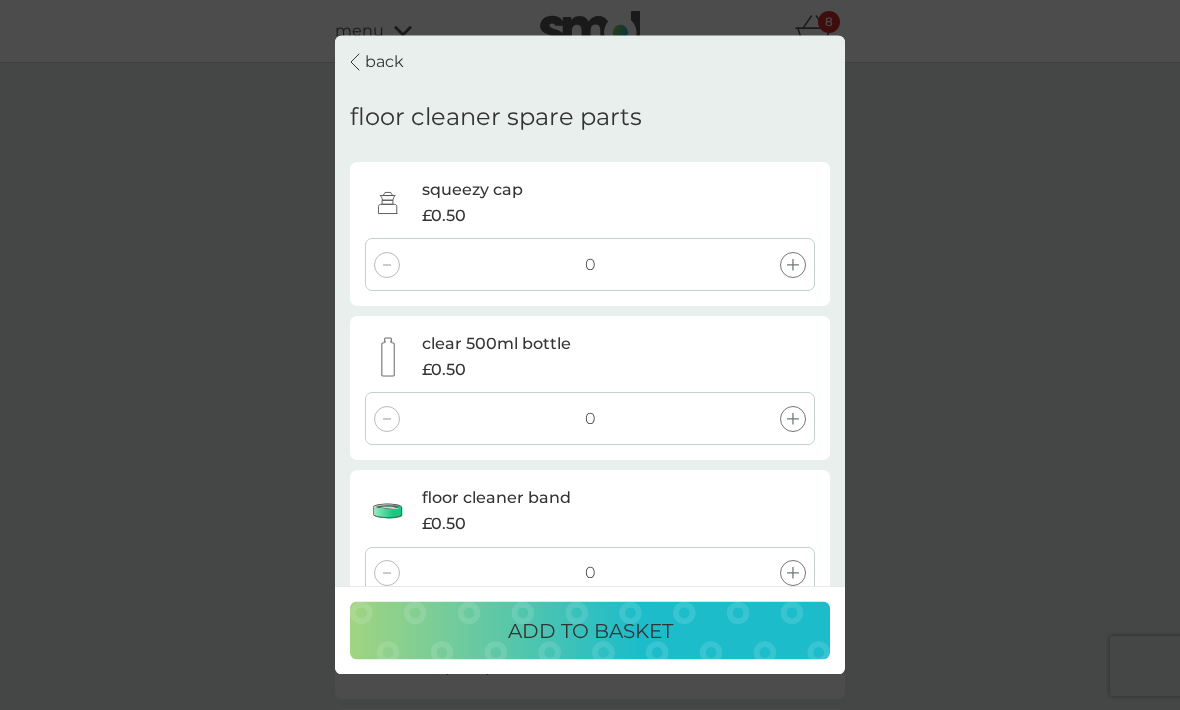 click 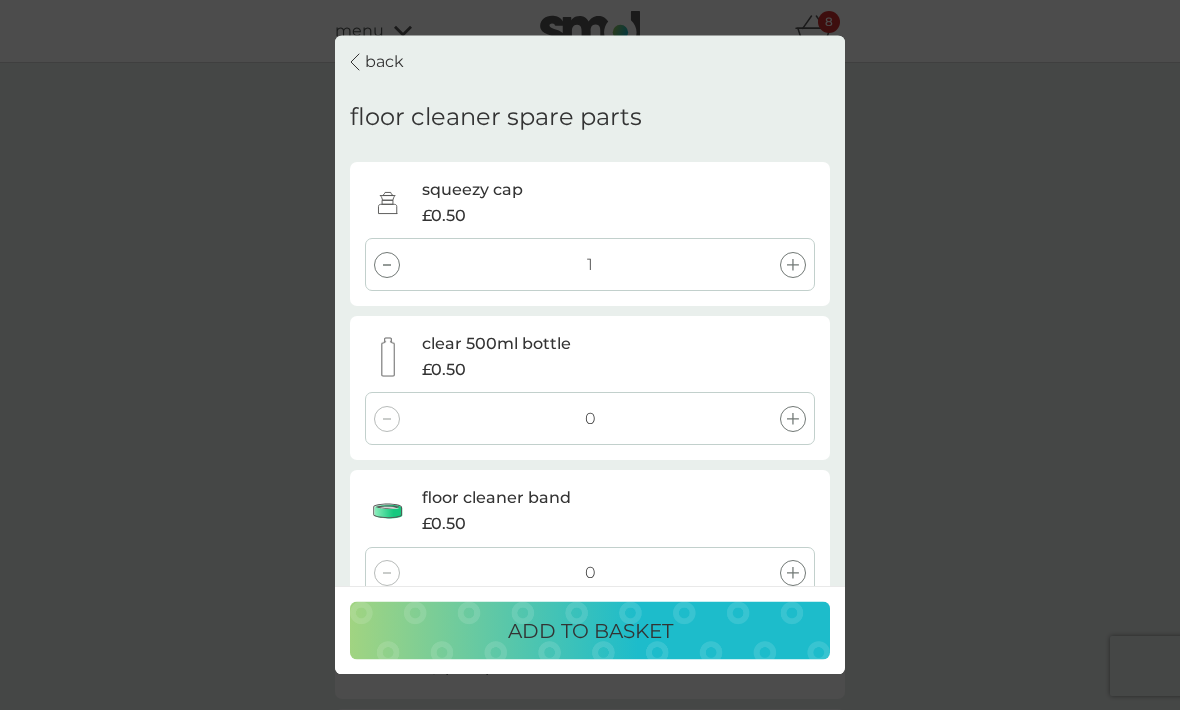 click 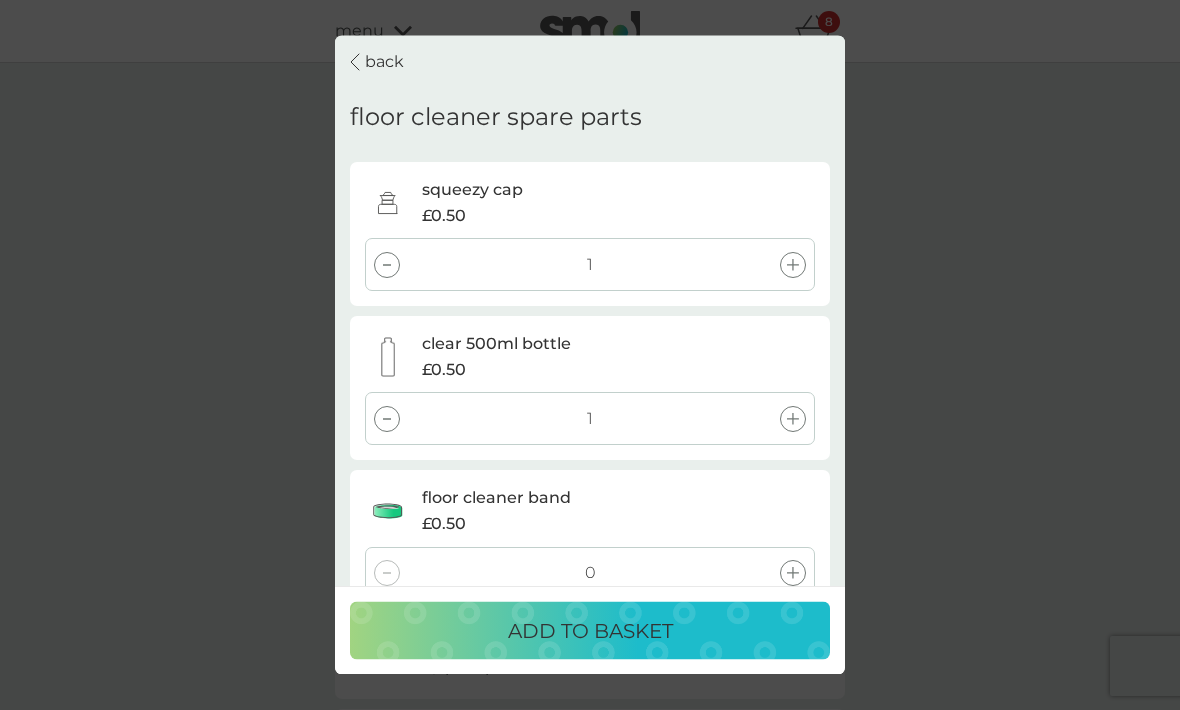 click 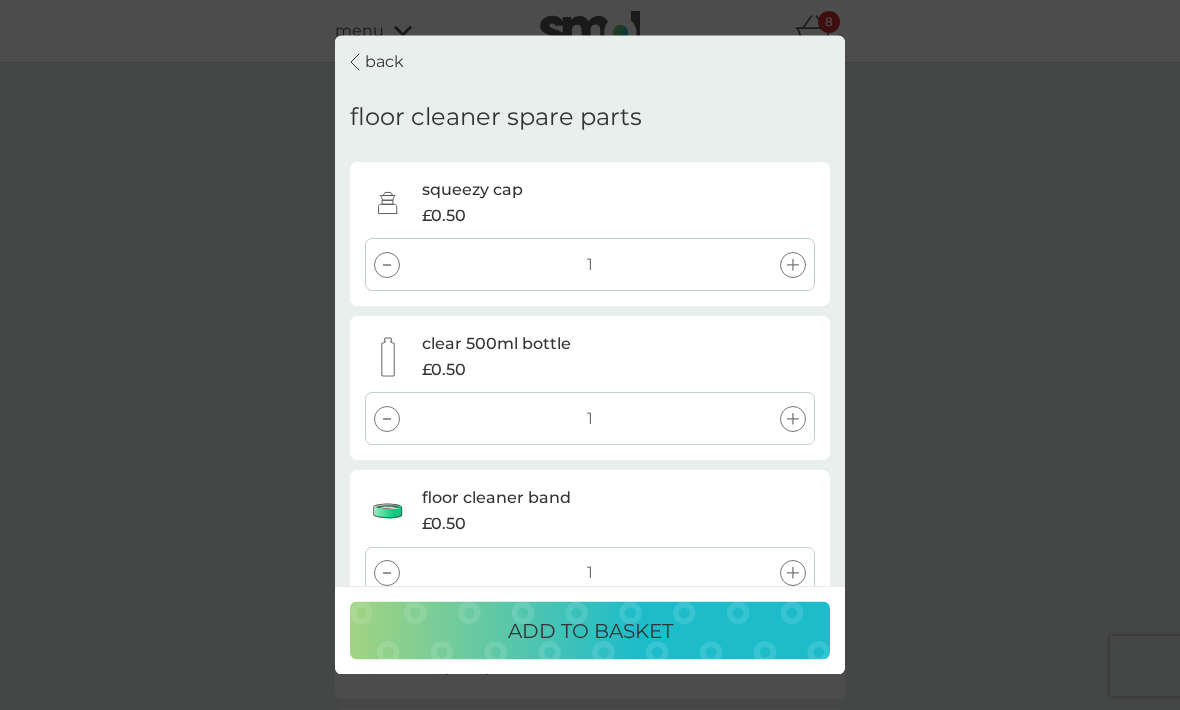 click on "ADD TO BASKET" at bounding box center (590, 631) 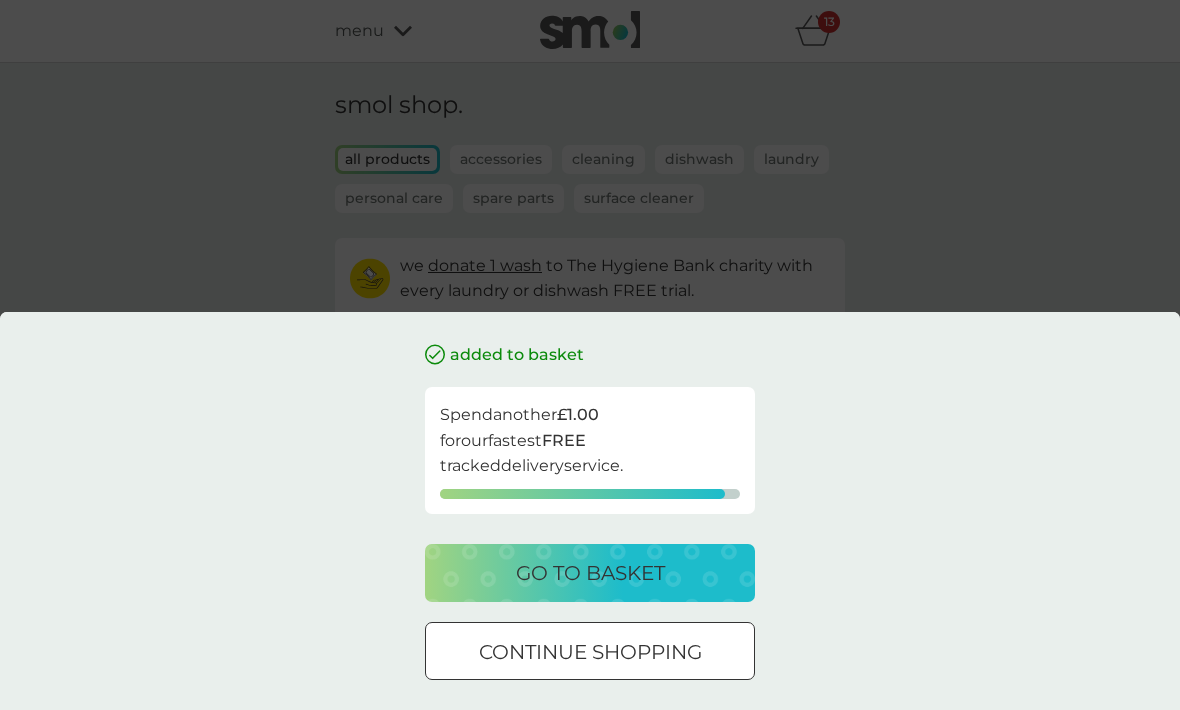 click on "go to basket" at bounding box center [590, 573] 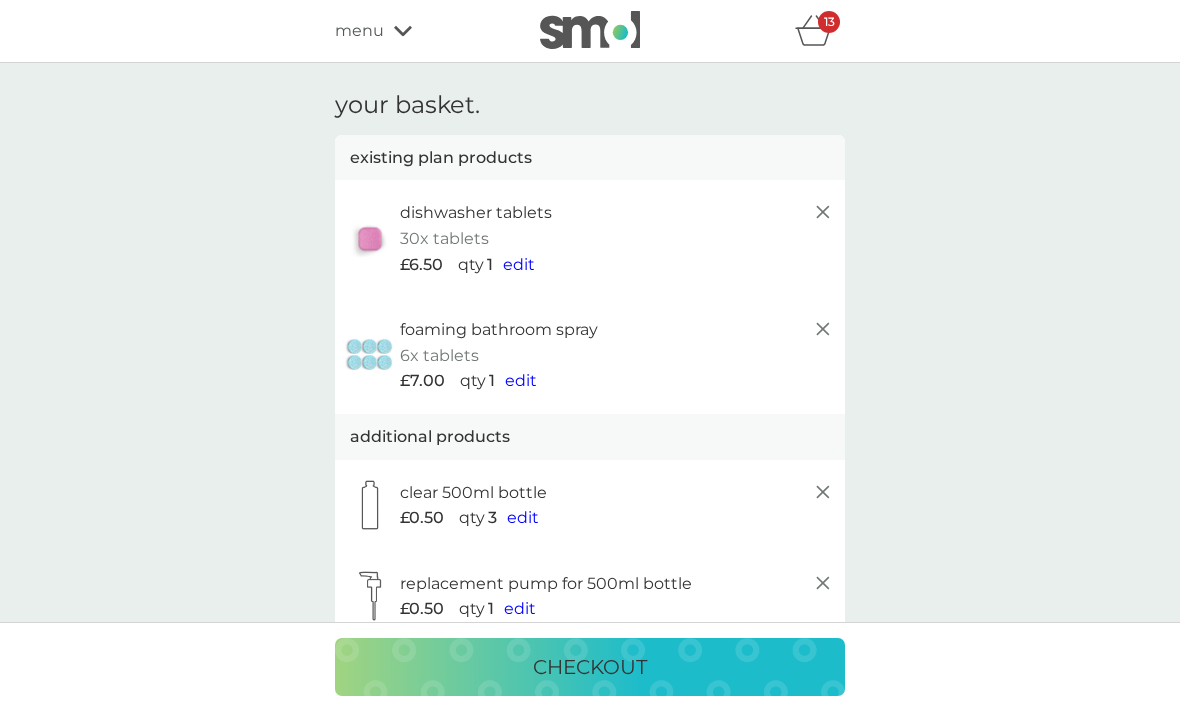 click 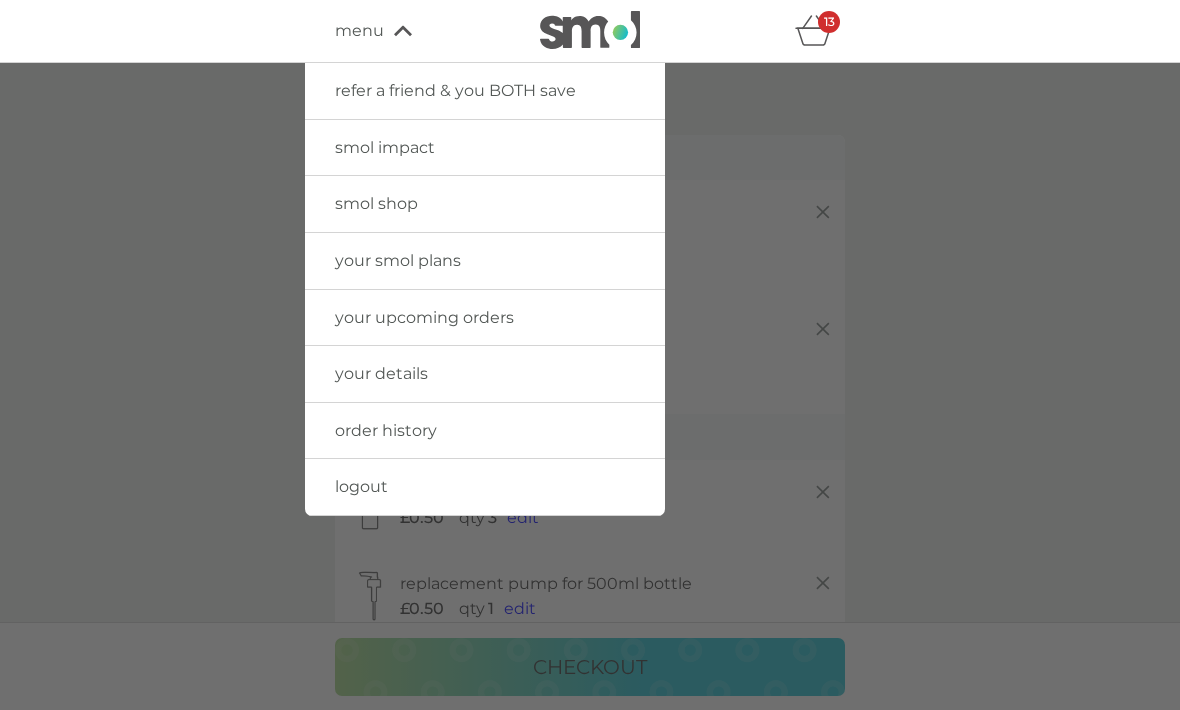 click on "smol shop" at bounding box center (485, 204) 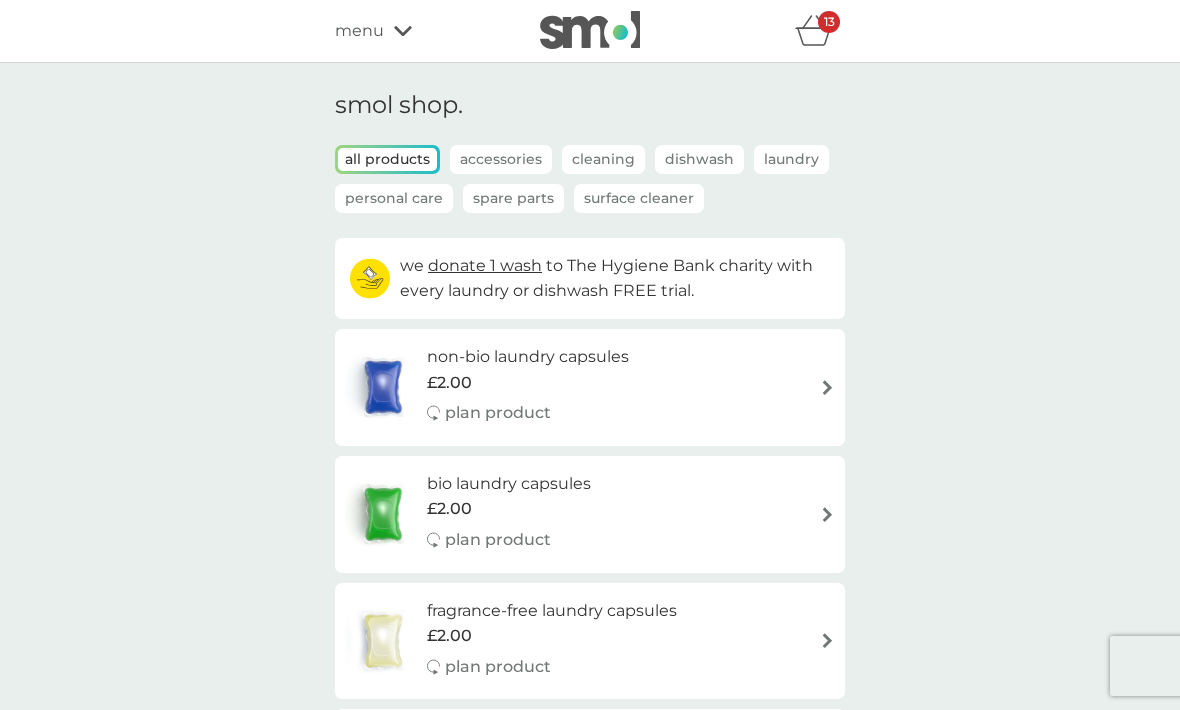 click on "Accessories" at bounding box center (501, 159) 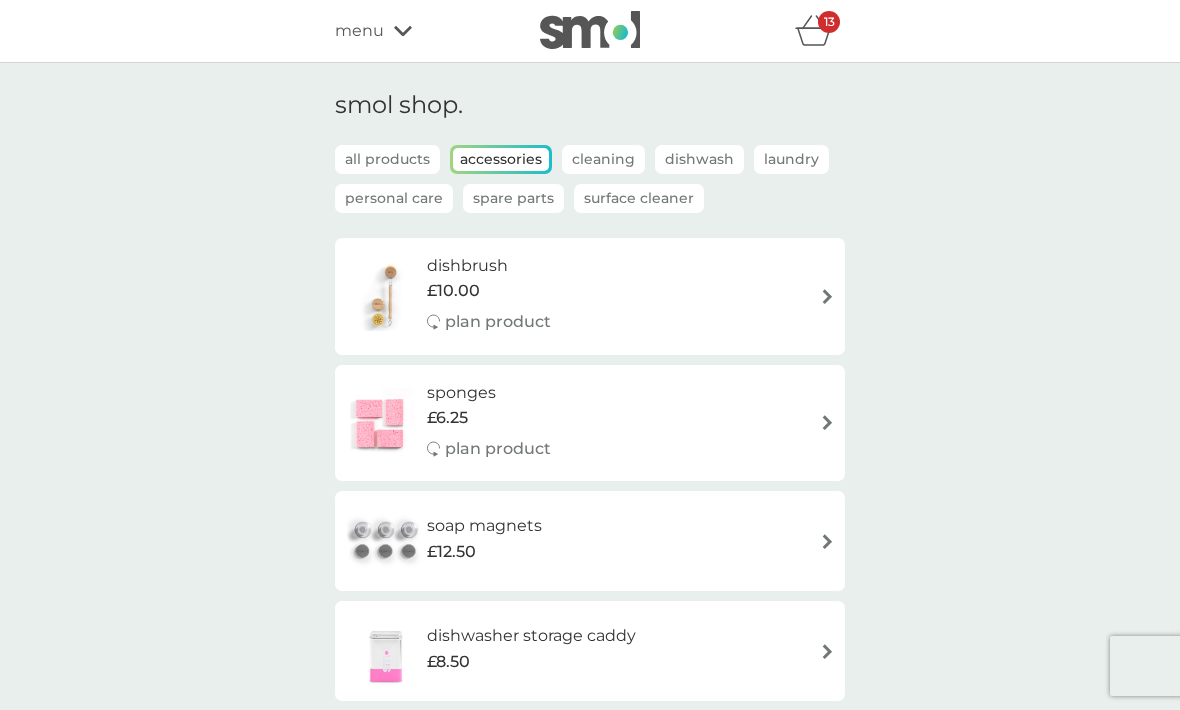 click on "Spare Parts" at bounding box center (513, 198) 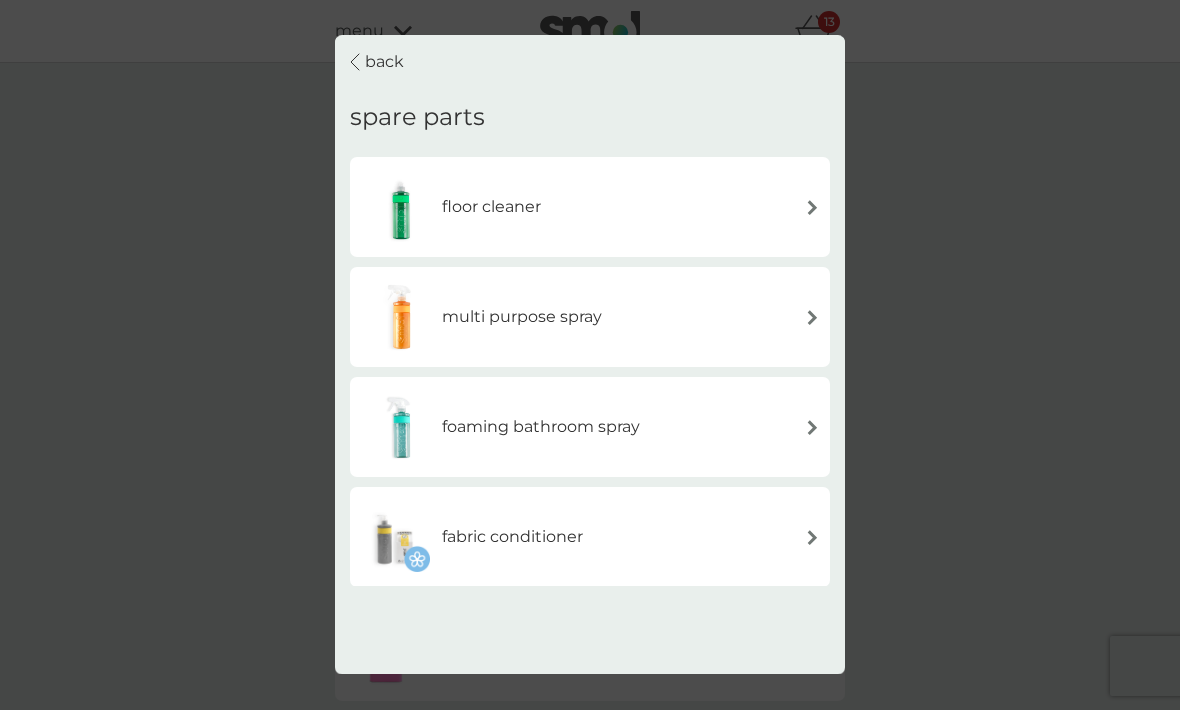 click at bounding box center (812, 316) 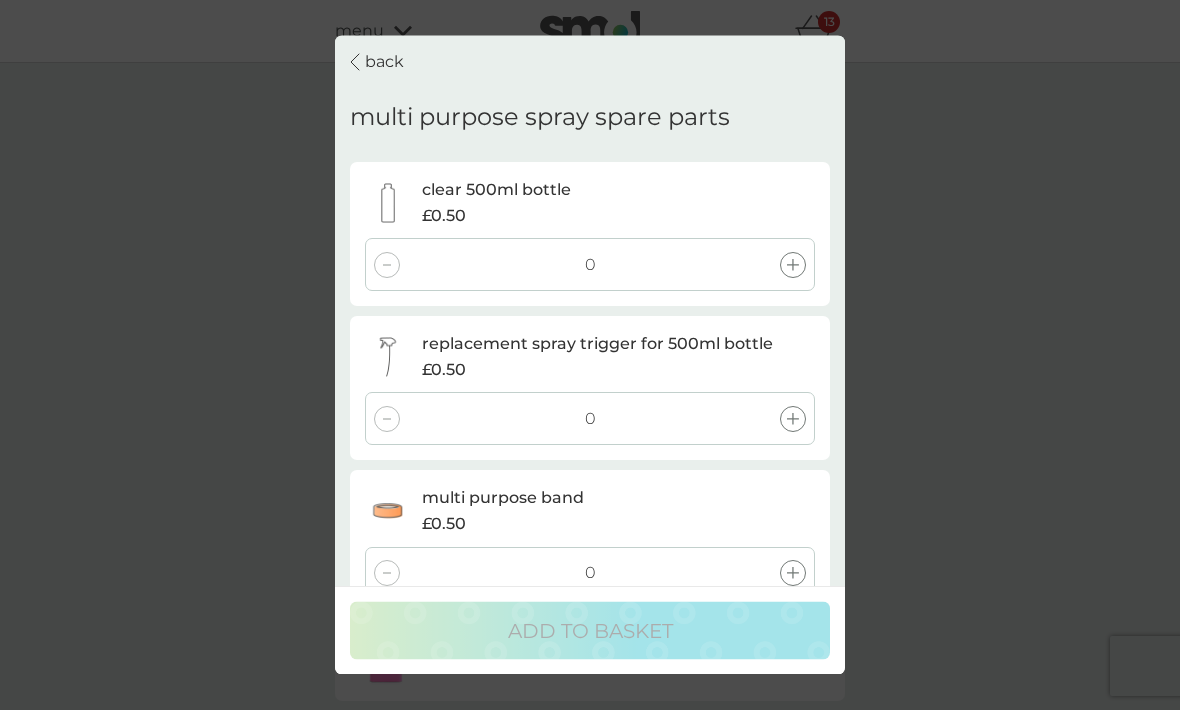 click 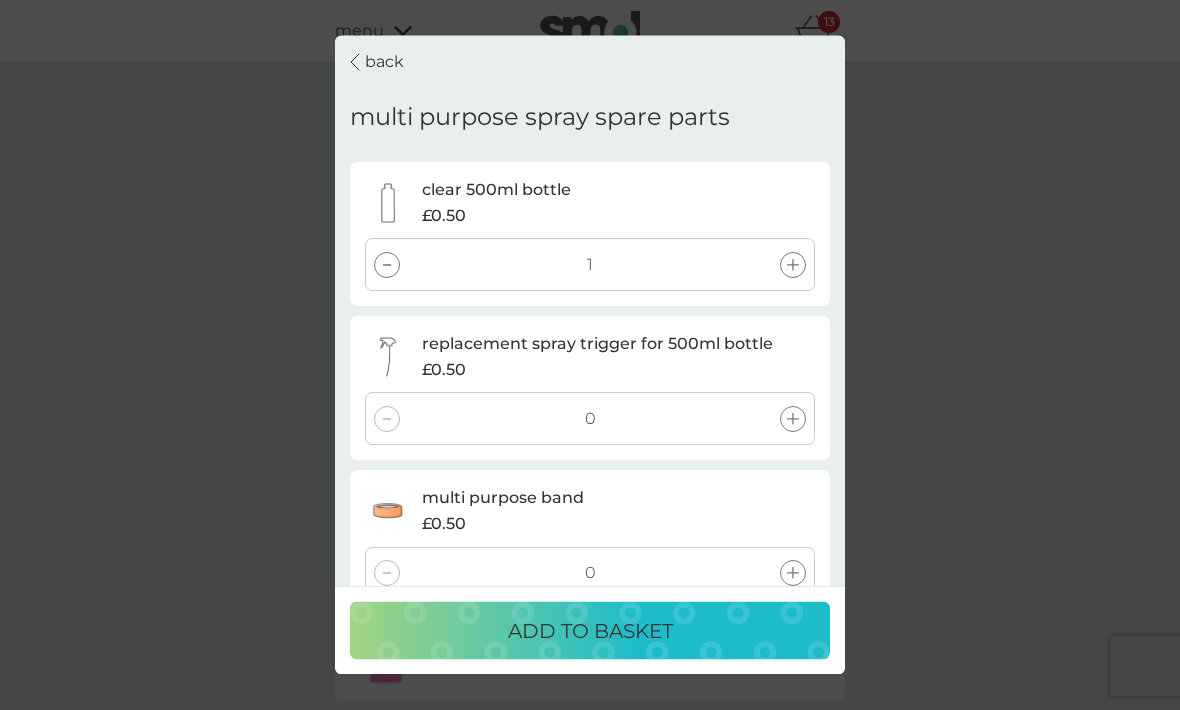click 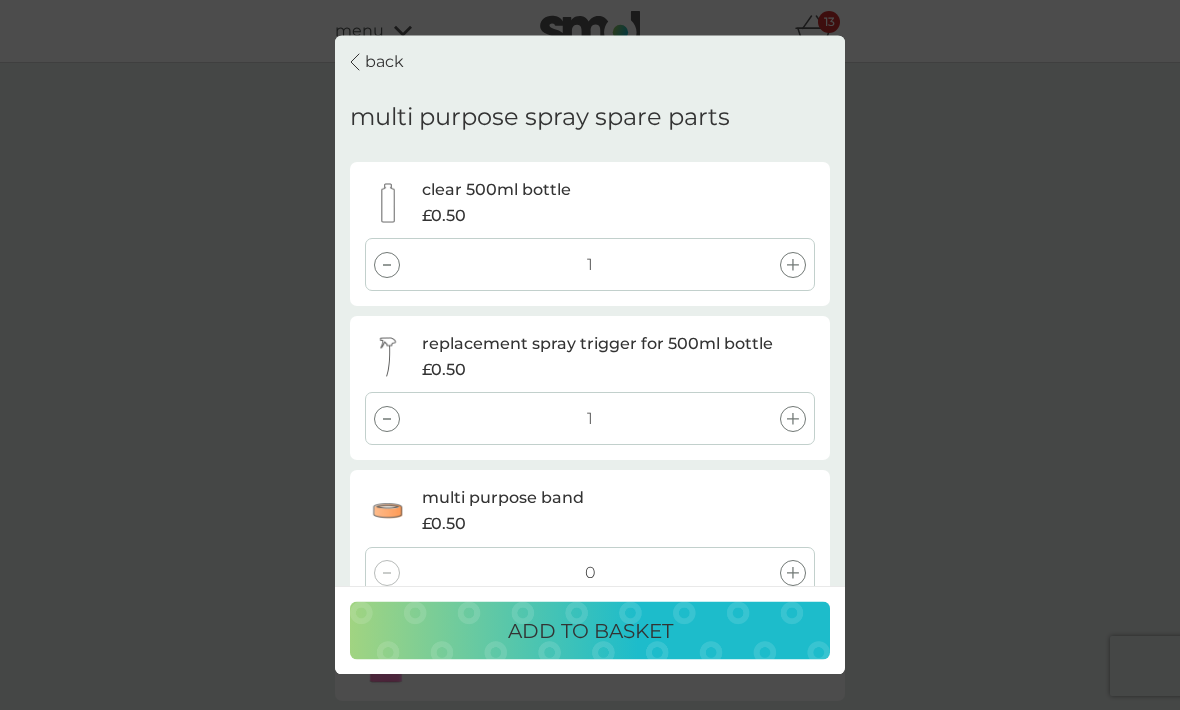 click at bounding box center (793, 573) 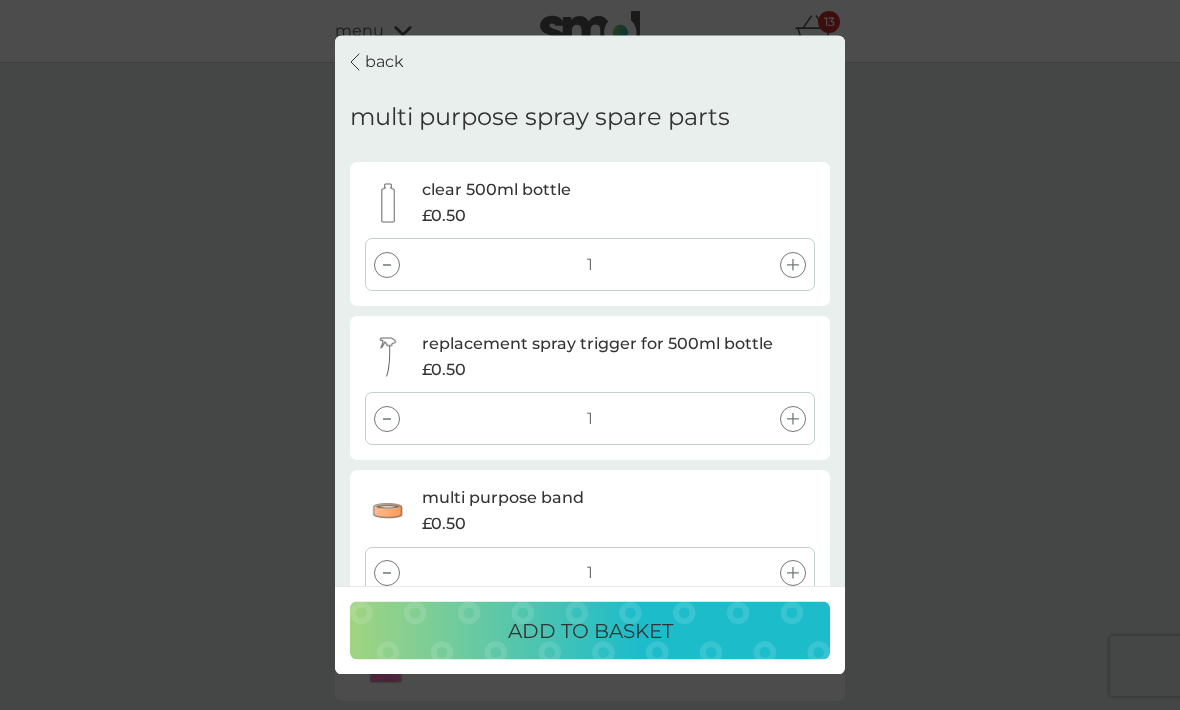 click on "ADD TO BASKET" at bounding box center [590, 631] 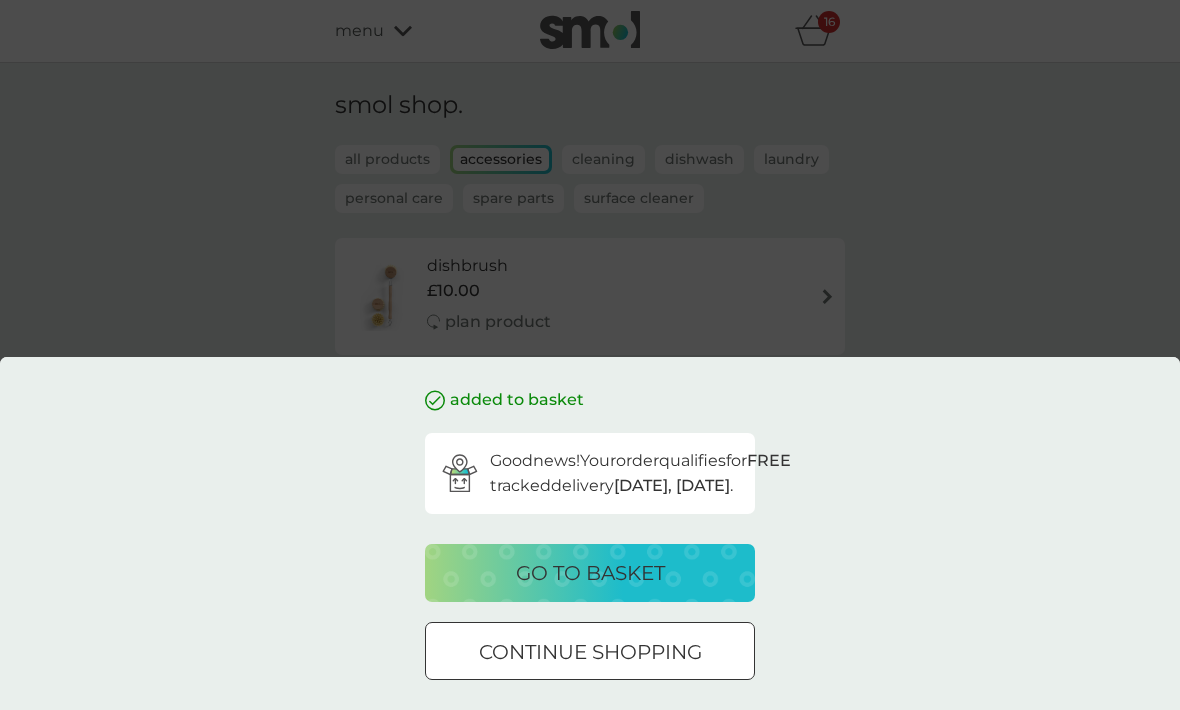 click on "go to basket" at bounding box center [590, 573] 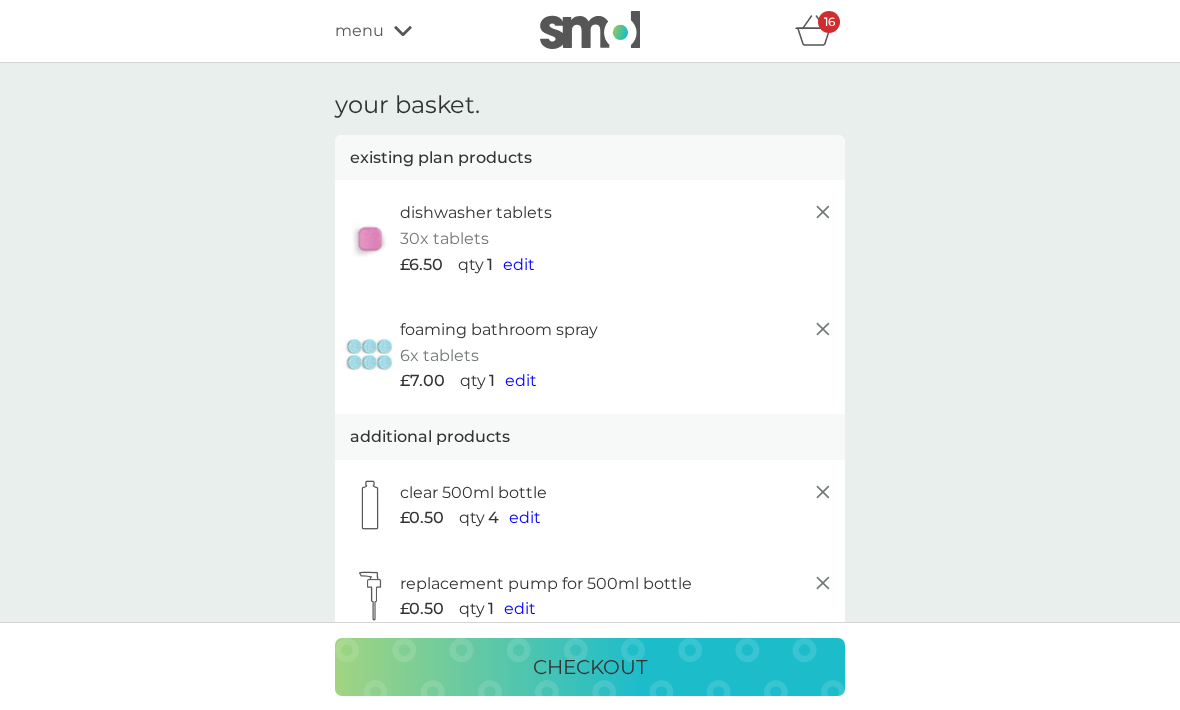 click on "checkout" at bounding box center [590, 667] 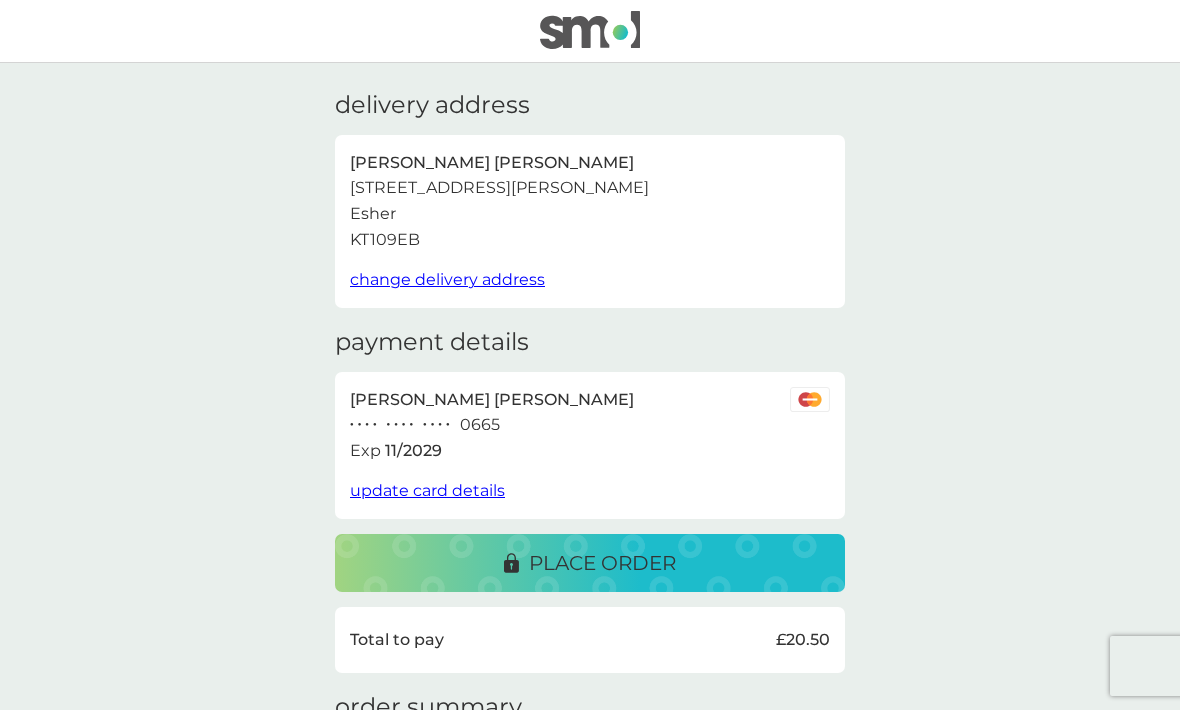 click on "place order" at bounding box center (602, 563) 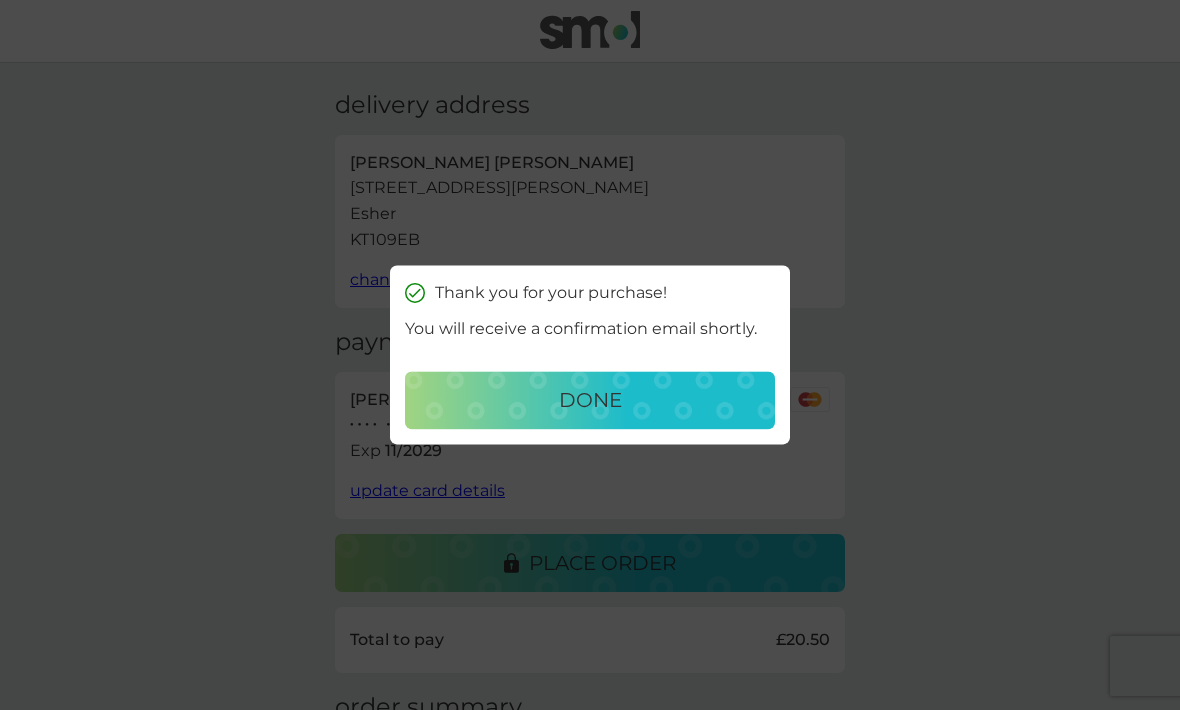 click on "done" at bounding box center (590, 401) 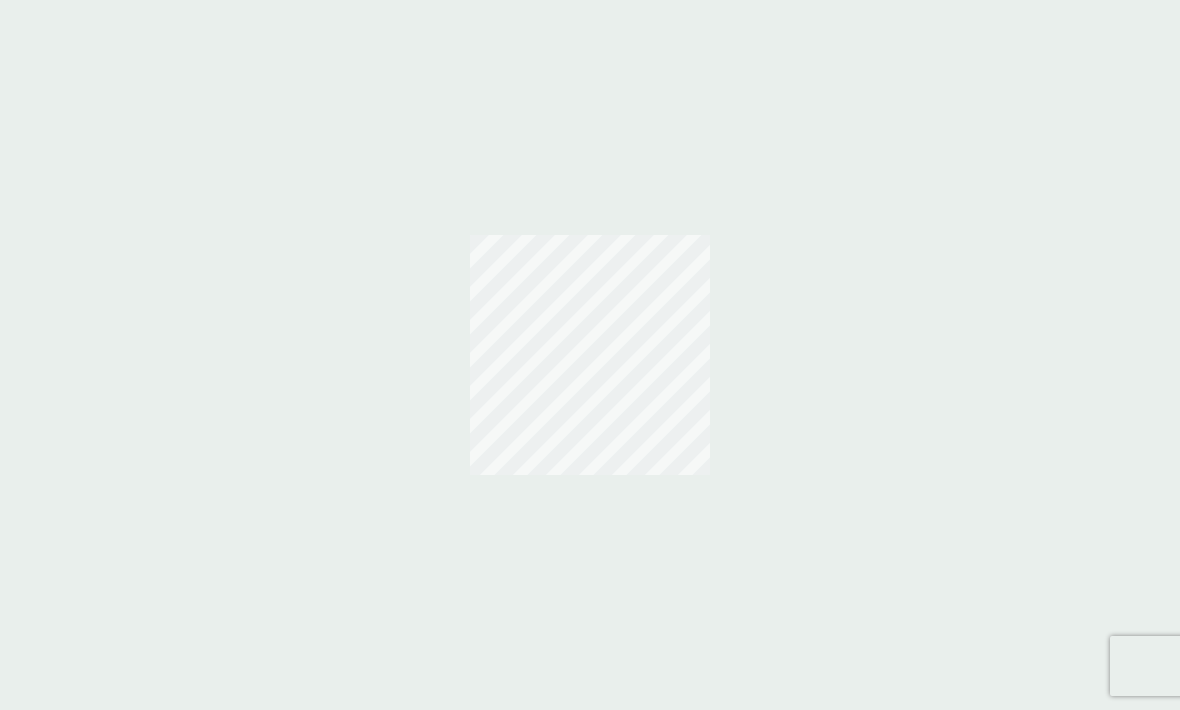scroll, scrollTop: 0, scrollLeft: 0, axis: both 